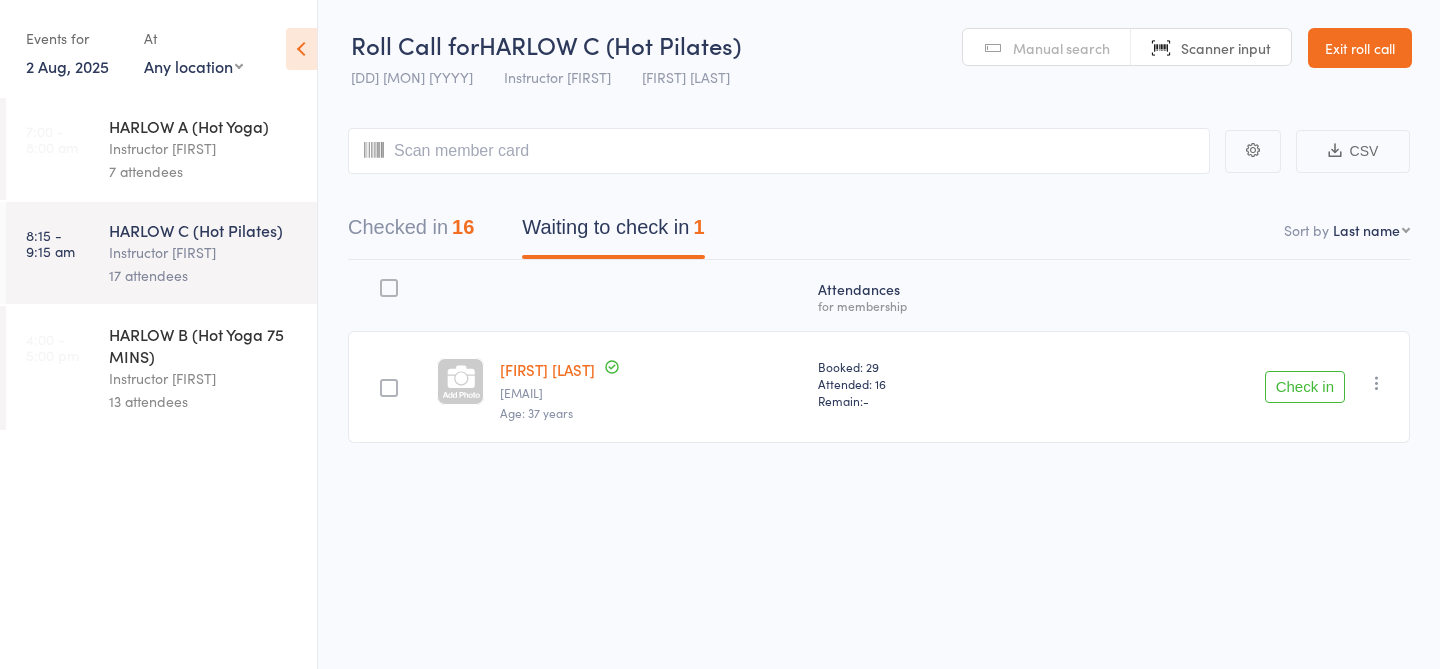 scroll, scrollTop: 0, scrollLeft: 0, axis: both 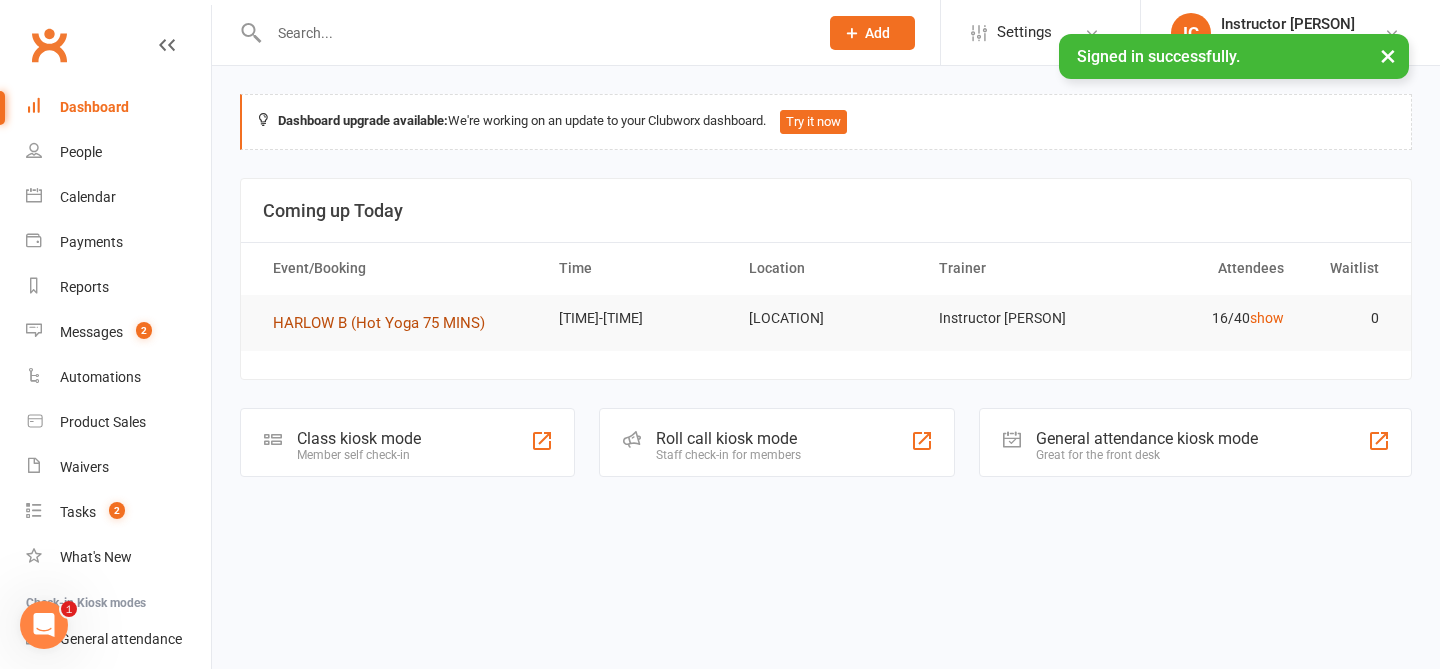 click on "HARLOW B (Hot Yoga 75 MINS)" at bounding box center (379, 323) 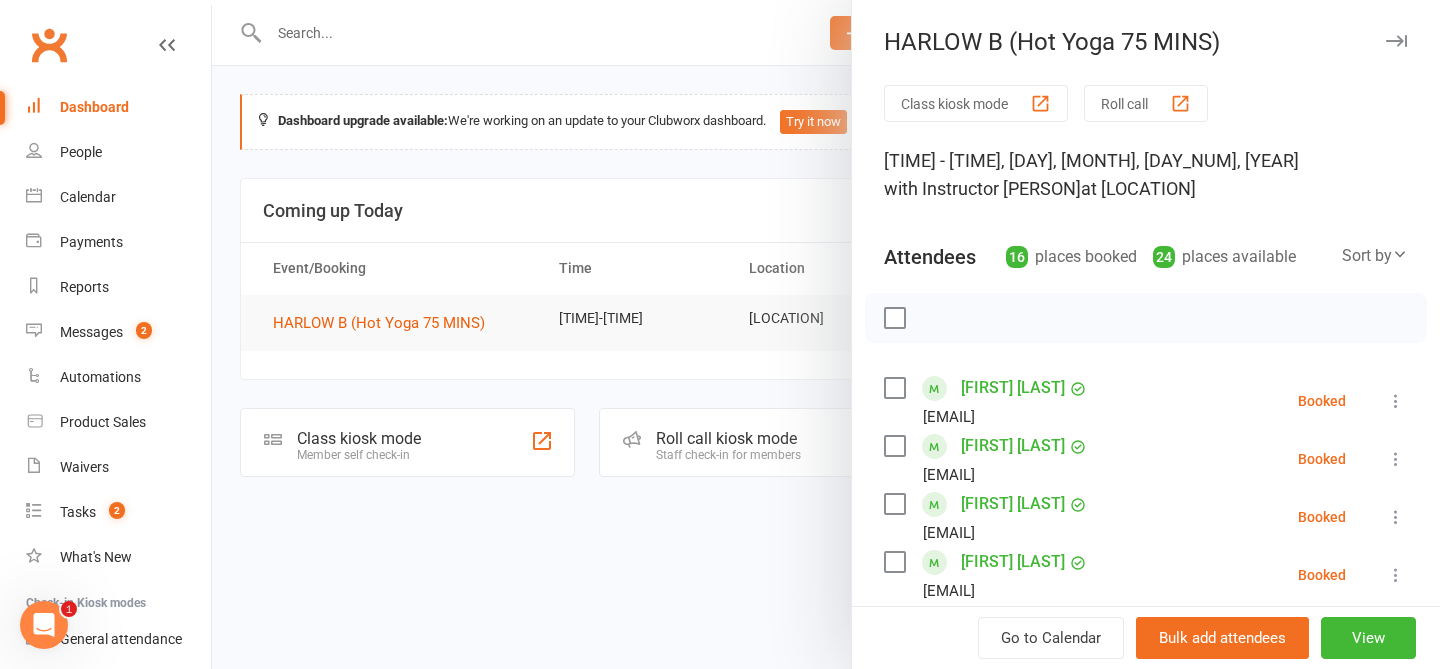 click on "Roll call" at bounding box center (1146, 103) 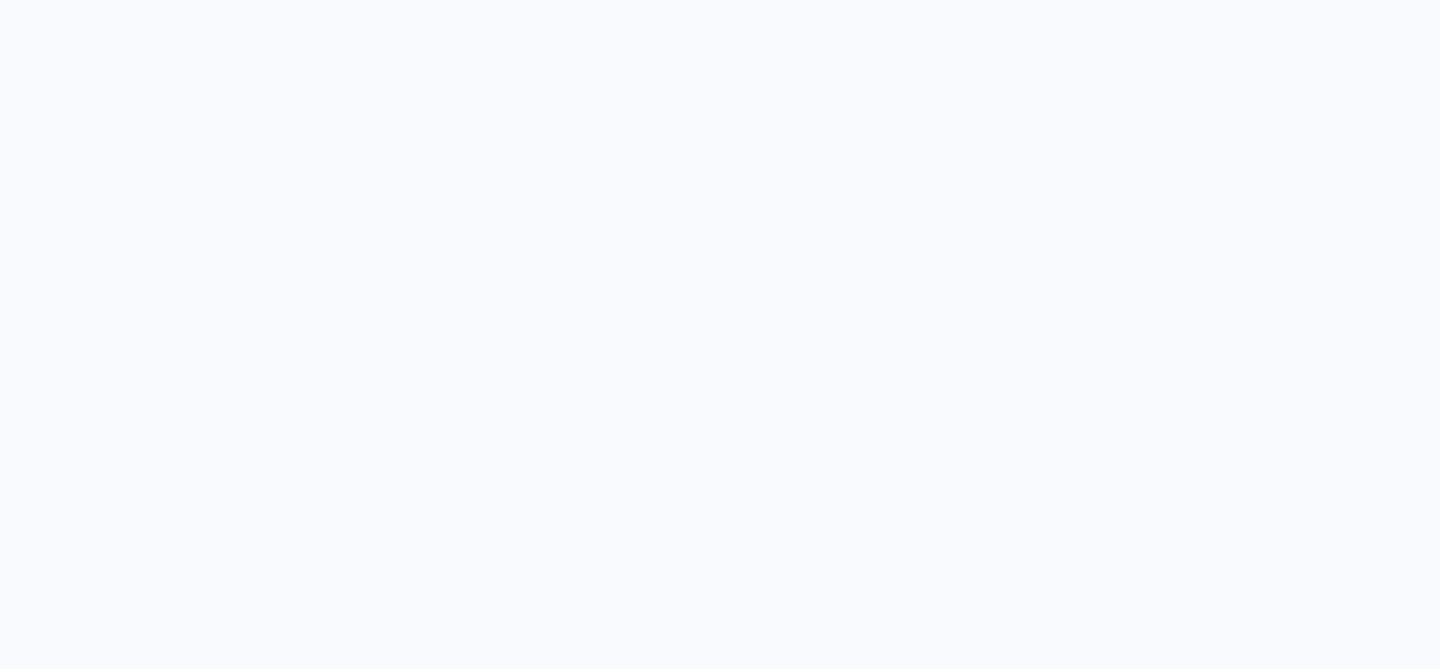 scroll, scrollTop: 0, scrollLeft: 0, axis: both 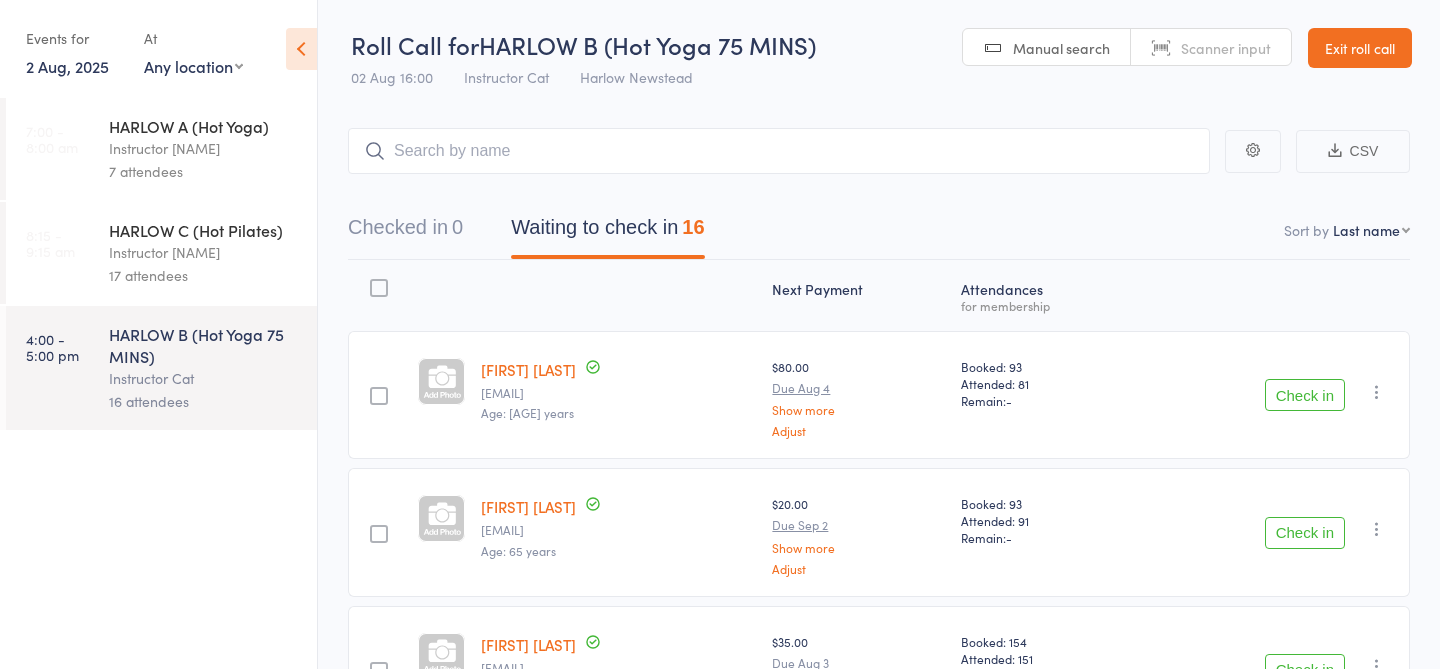 click at bounding box center [779, 151] 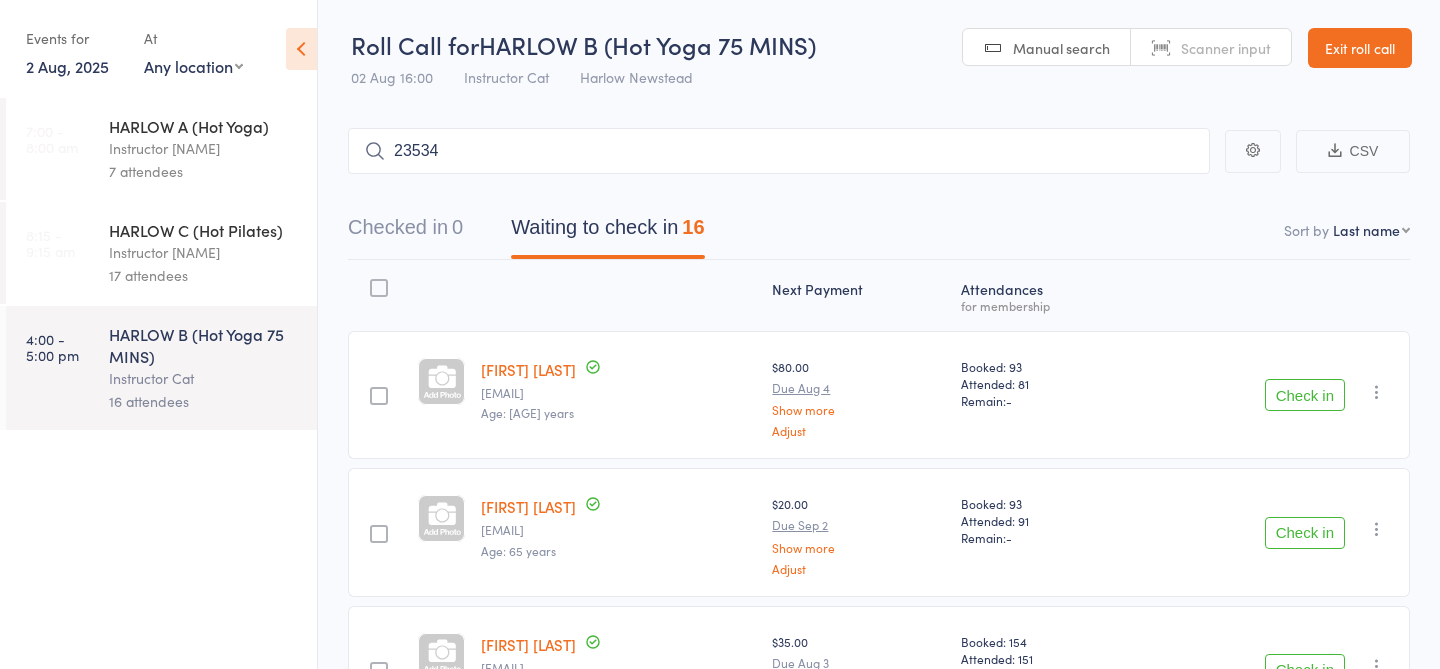 type on "23534" 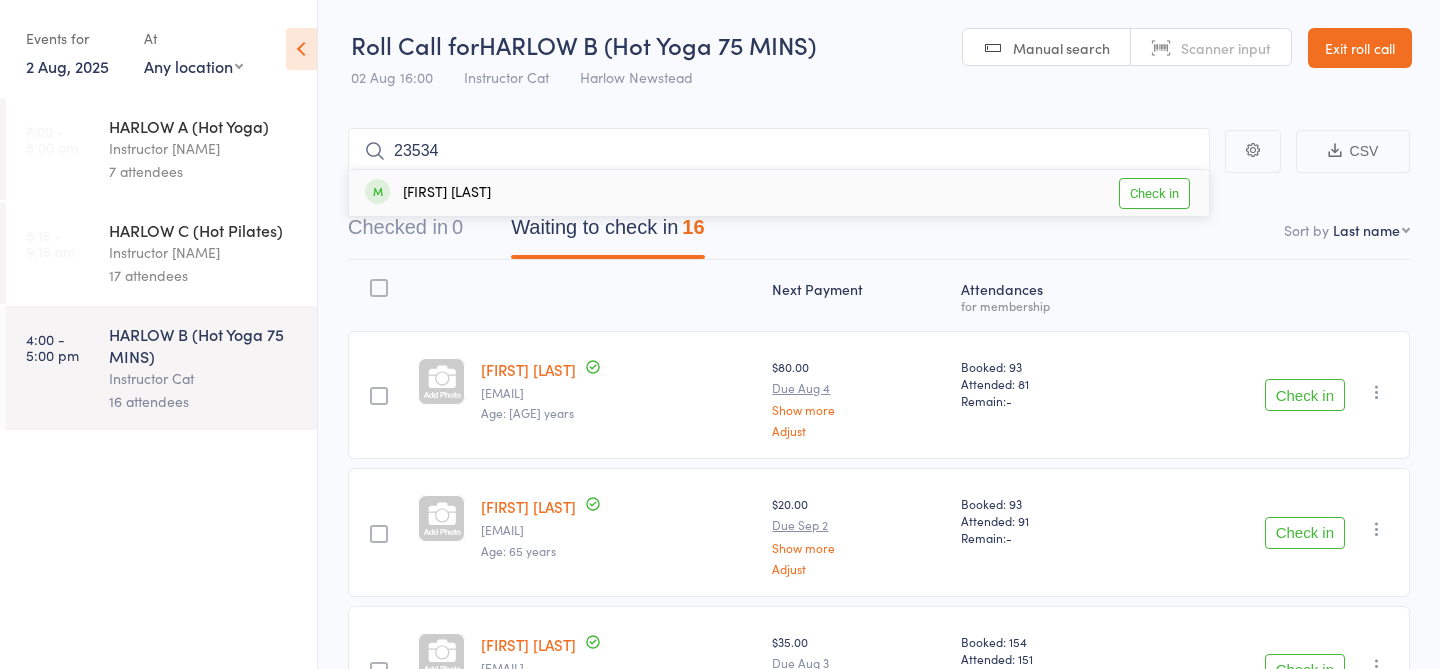 click on "Check in" at bounding box center (1154, 193) 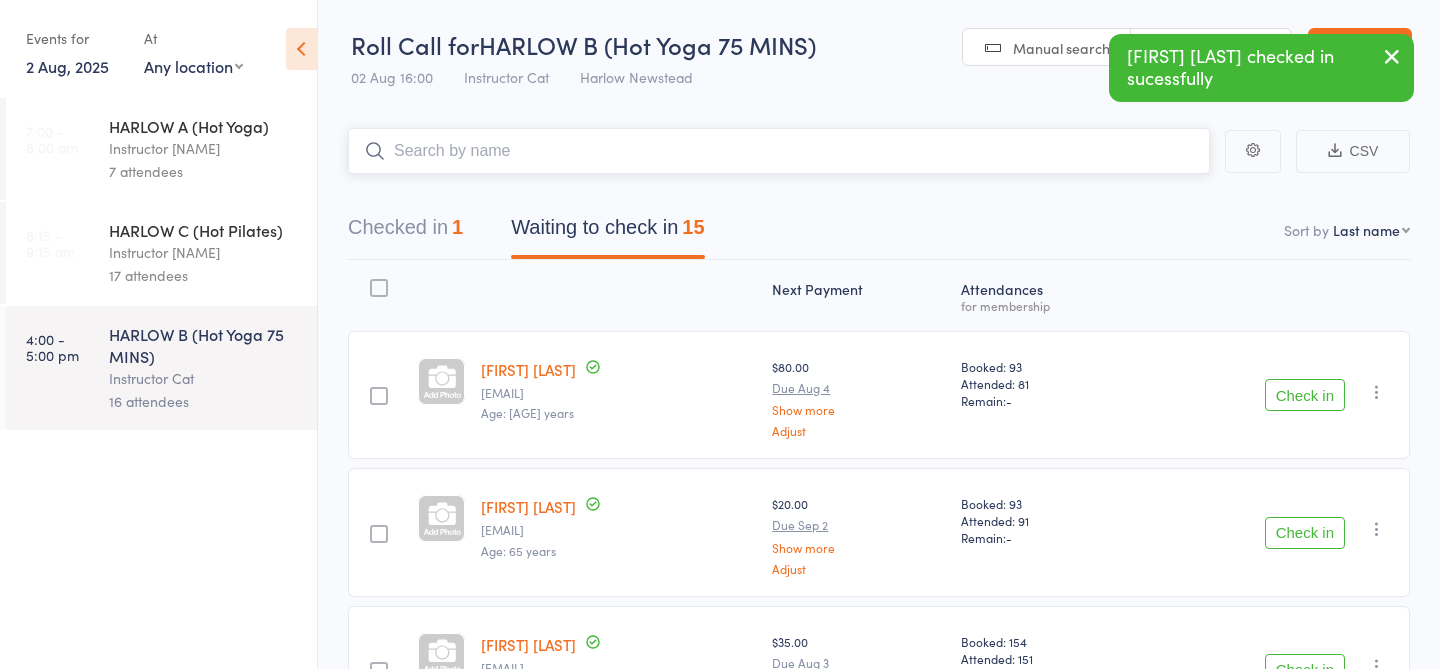 click at bounding box center (779, 151) 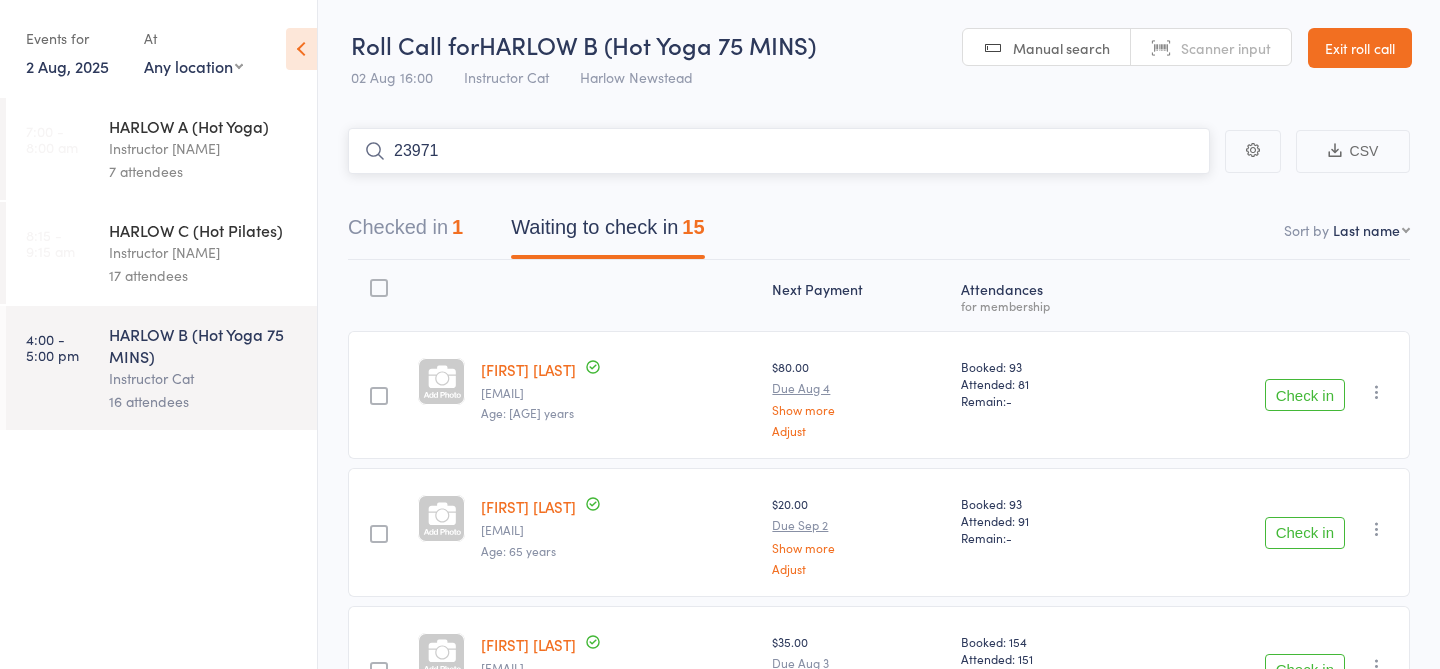 type on "23971" 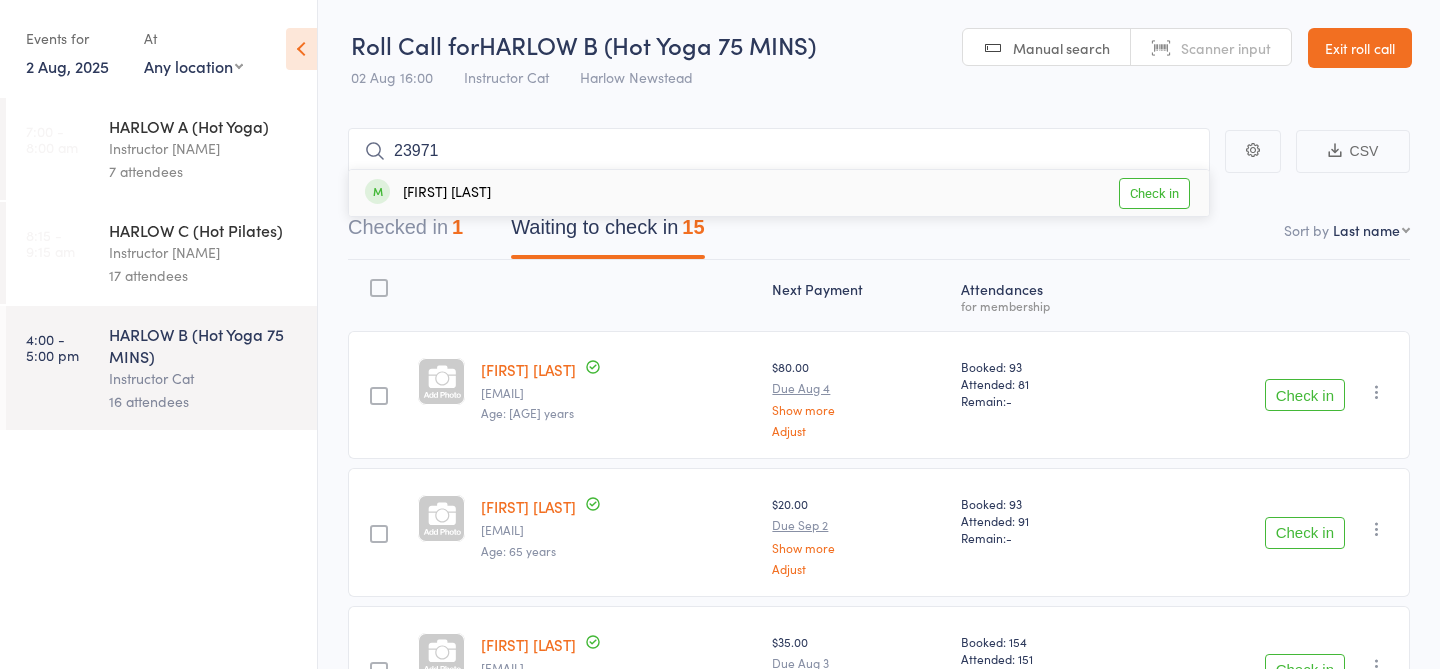 click on "Check in" at bounding box center [1154, 193] 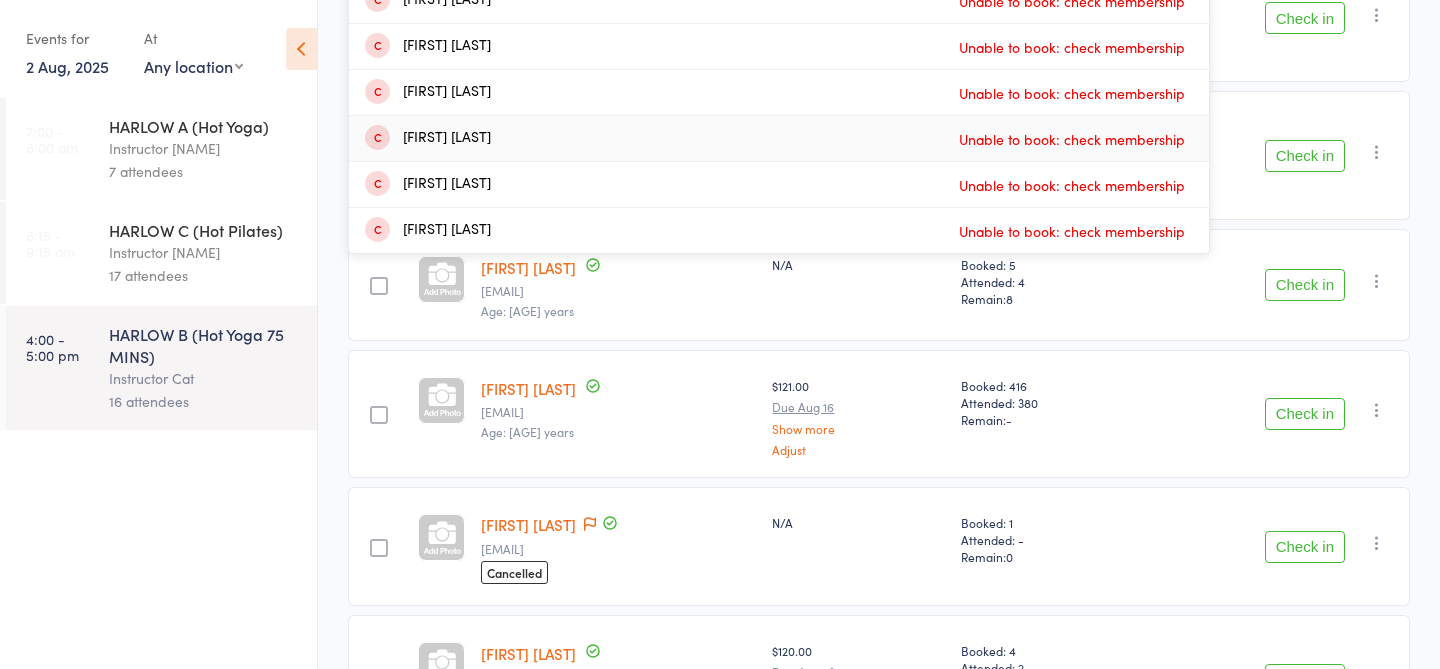 scroll, scrollTop: 0, scrollLeft: 0, axis: both 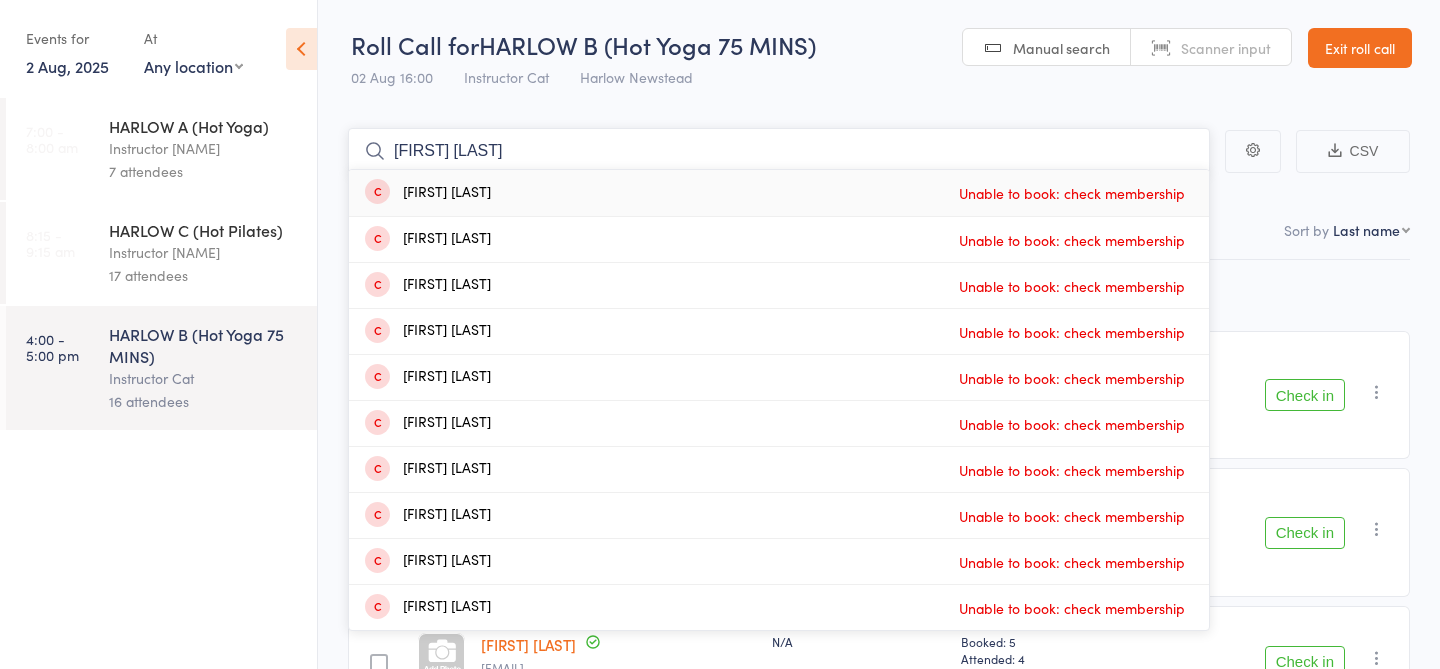 click on "[FIRST] [LAST]" at bounding box center (779, 151) 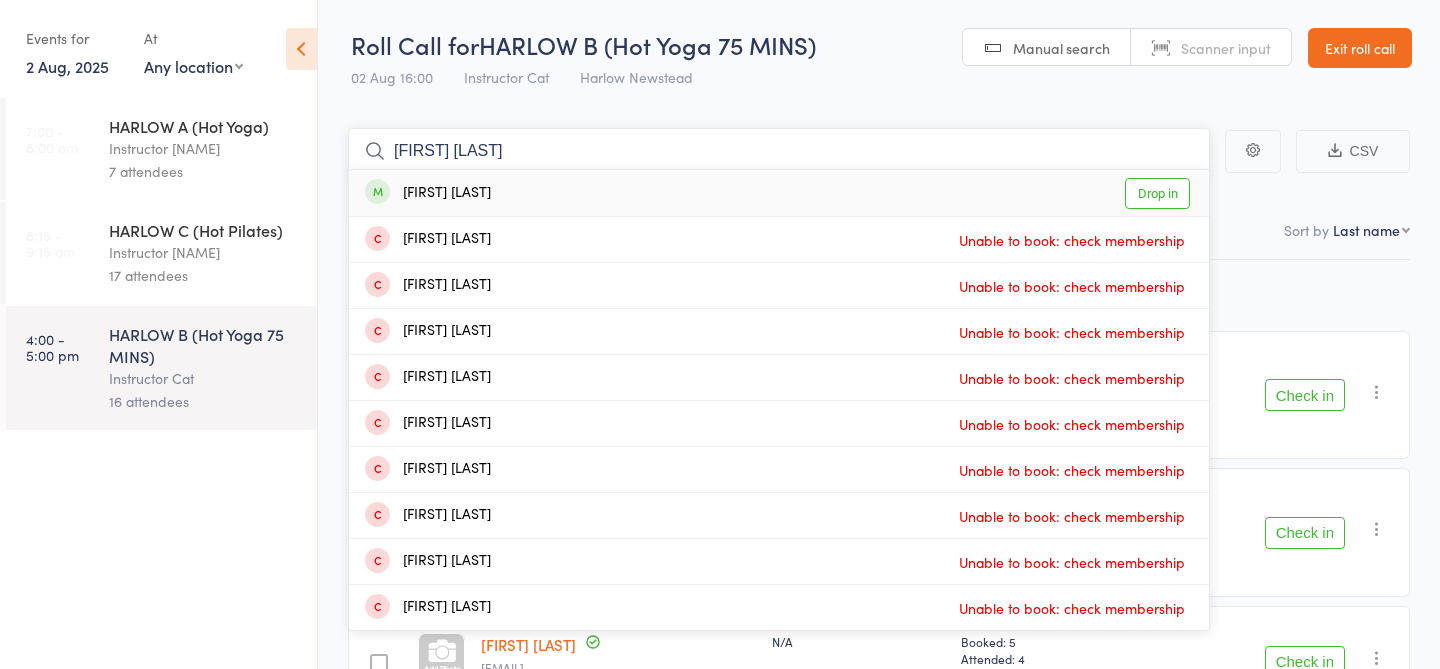 type on "[FIRST] [LAST]" 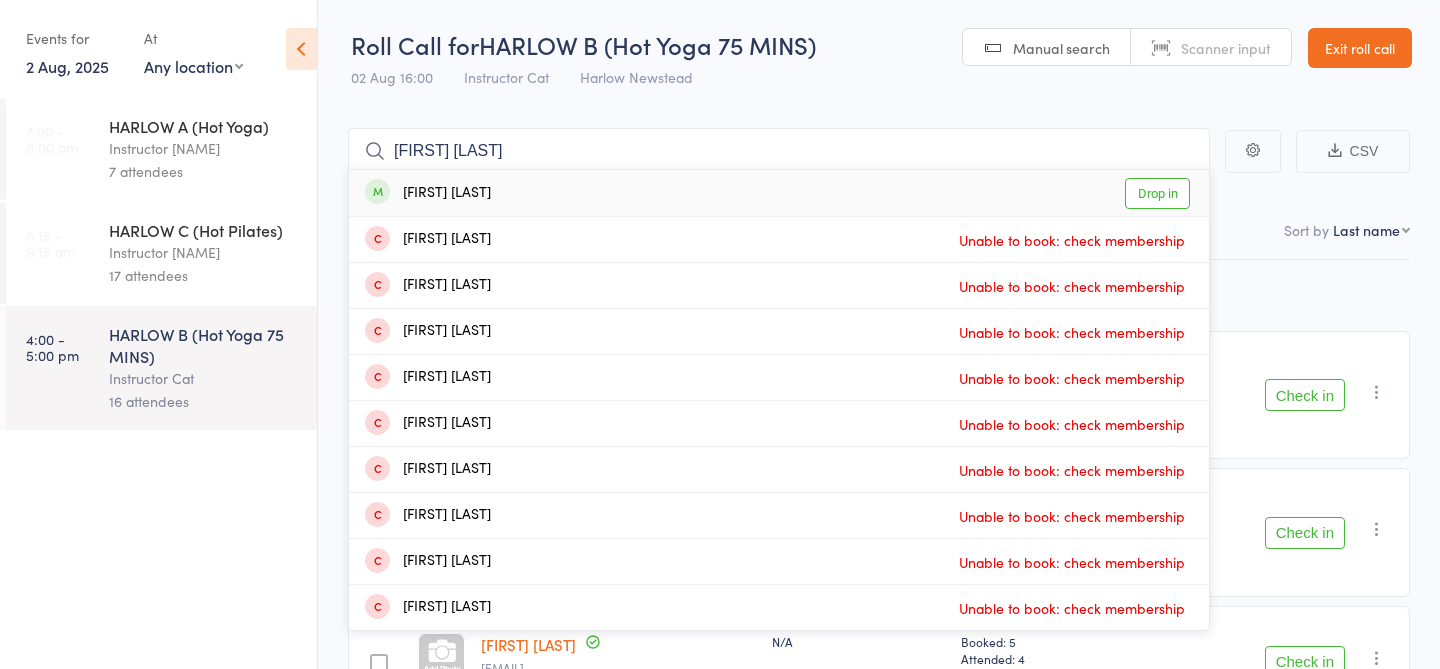 click on "Drop in" at bounding box center (1157, 193) 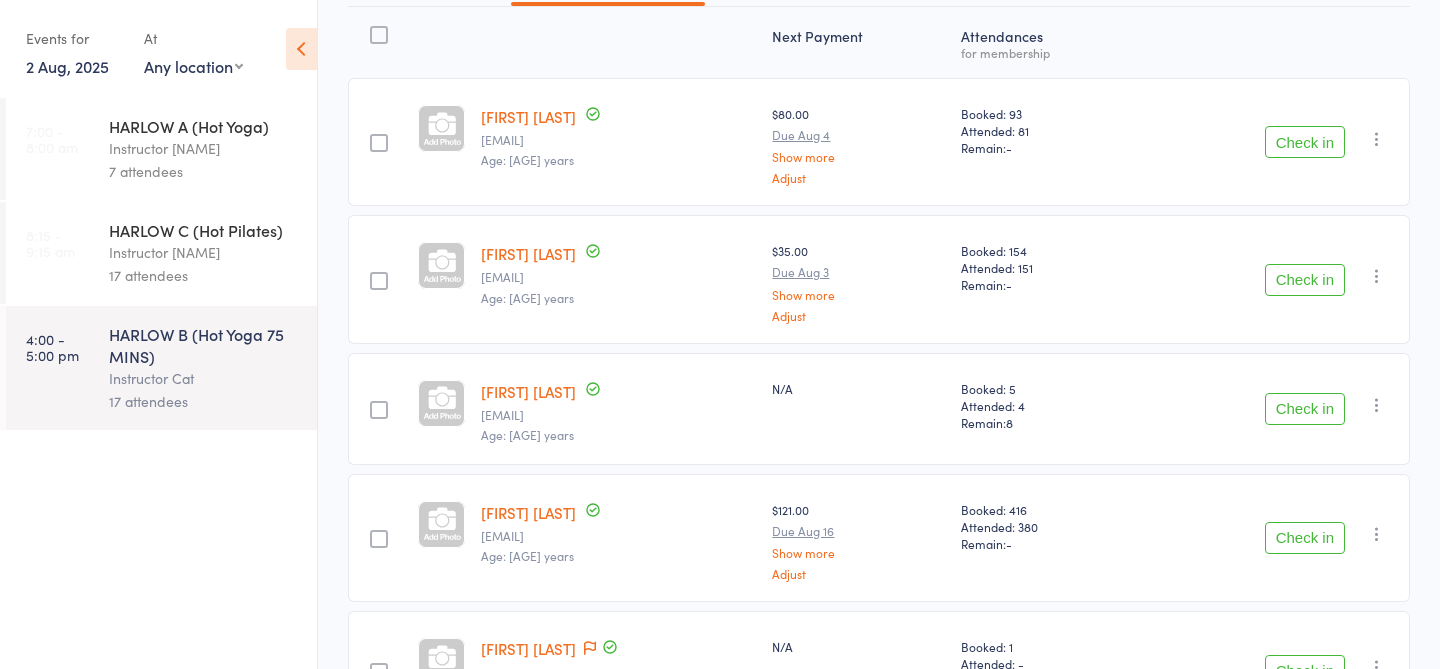 scroll, scrollTop: 0, scrollLeft: 0, axis: both 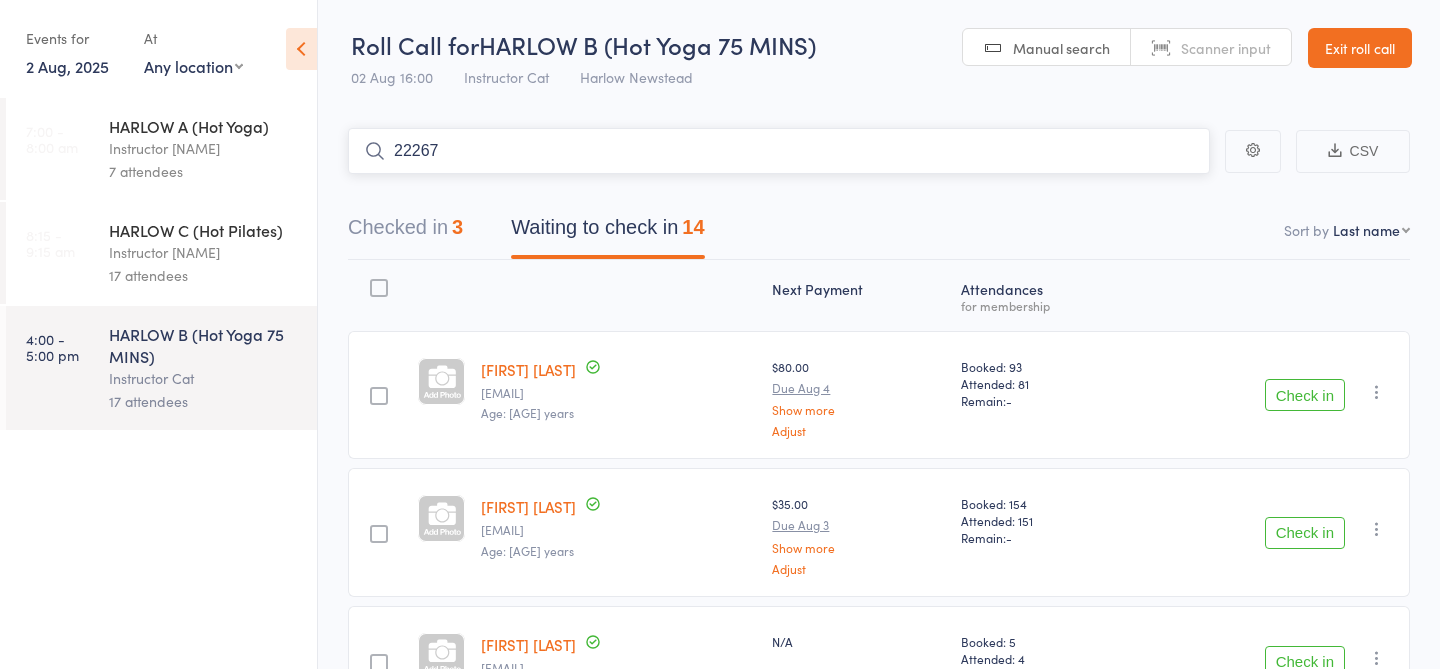 type on "22267" 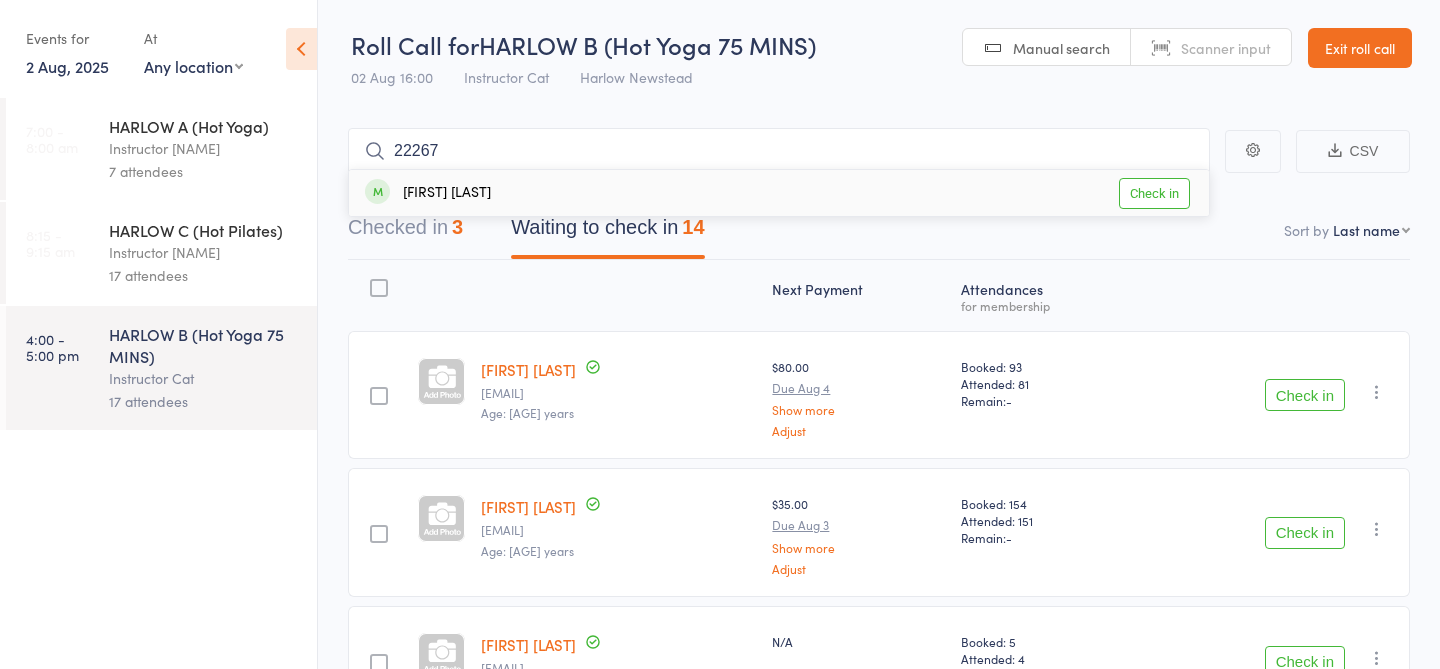 click on "Check in" at bounding box center [1154, 193] 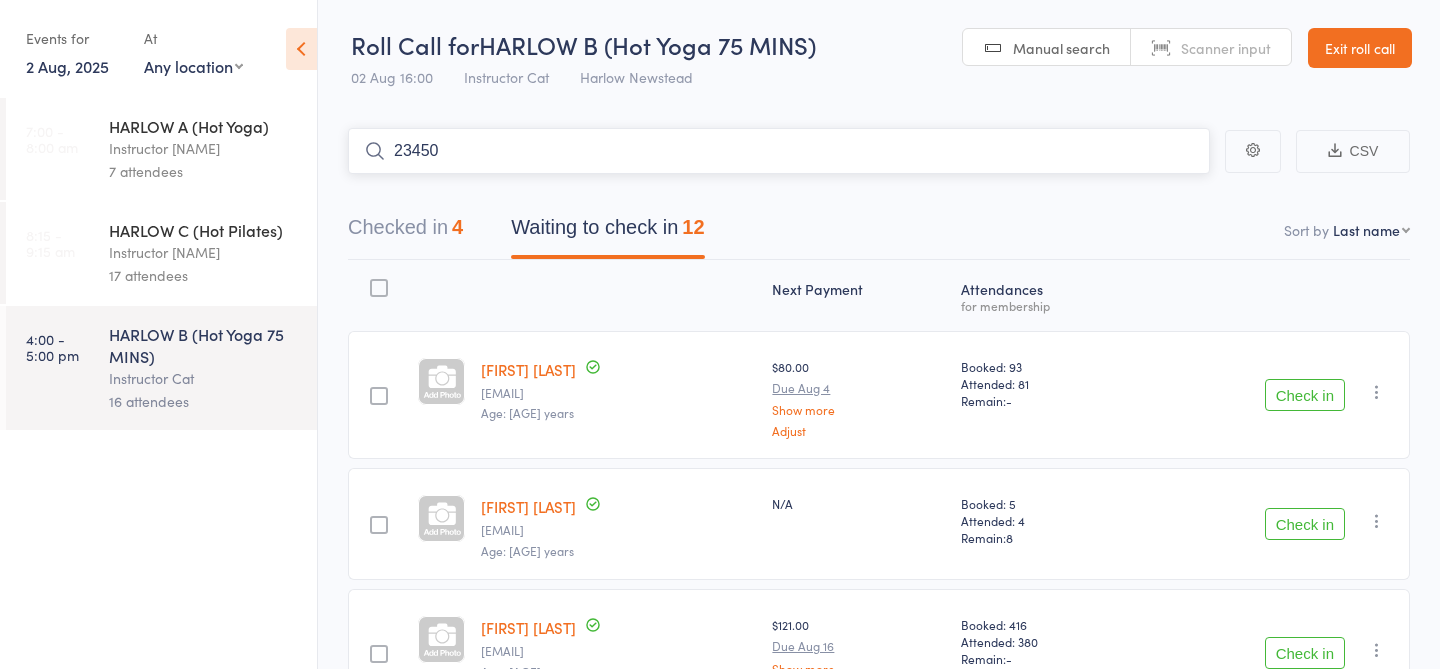 type on "23450" 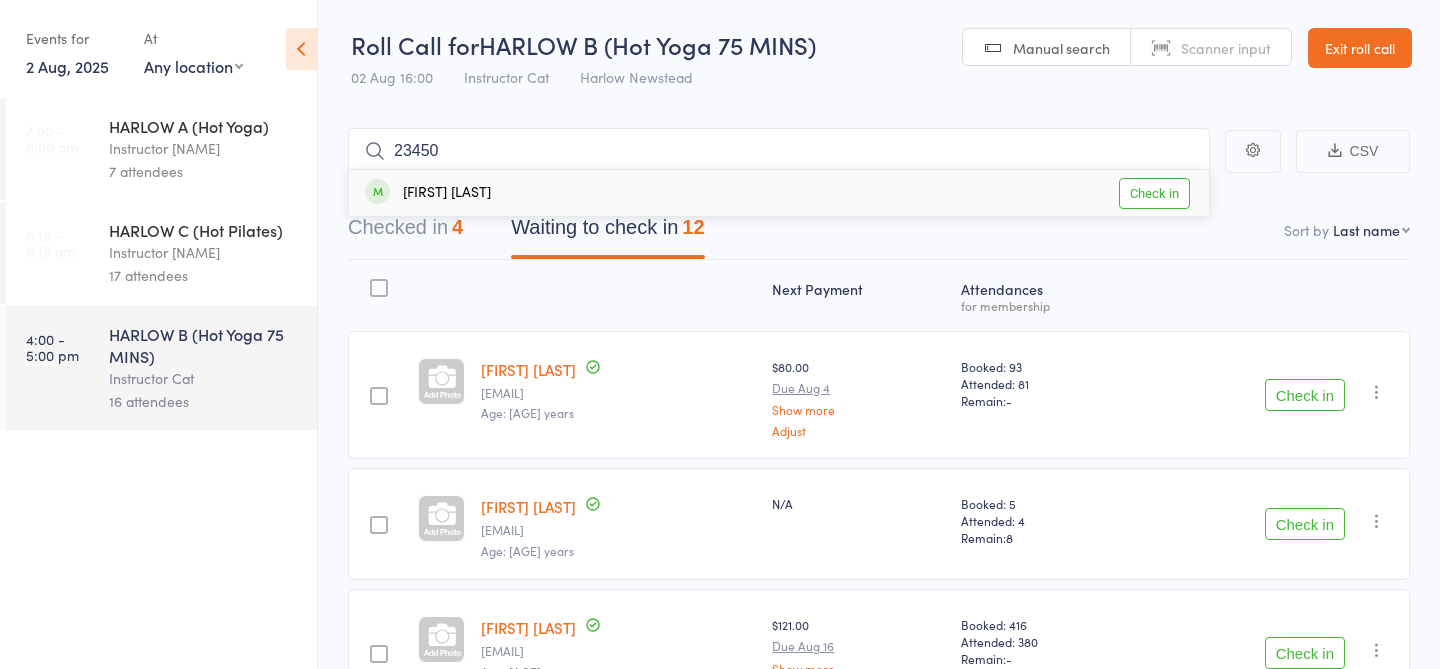 click on "Check in" at bounding box center (1154, 193) 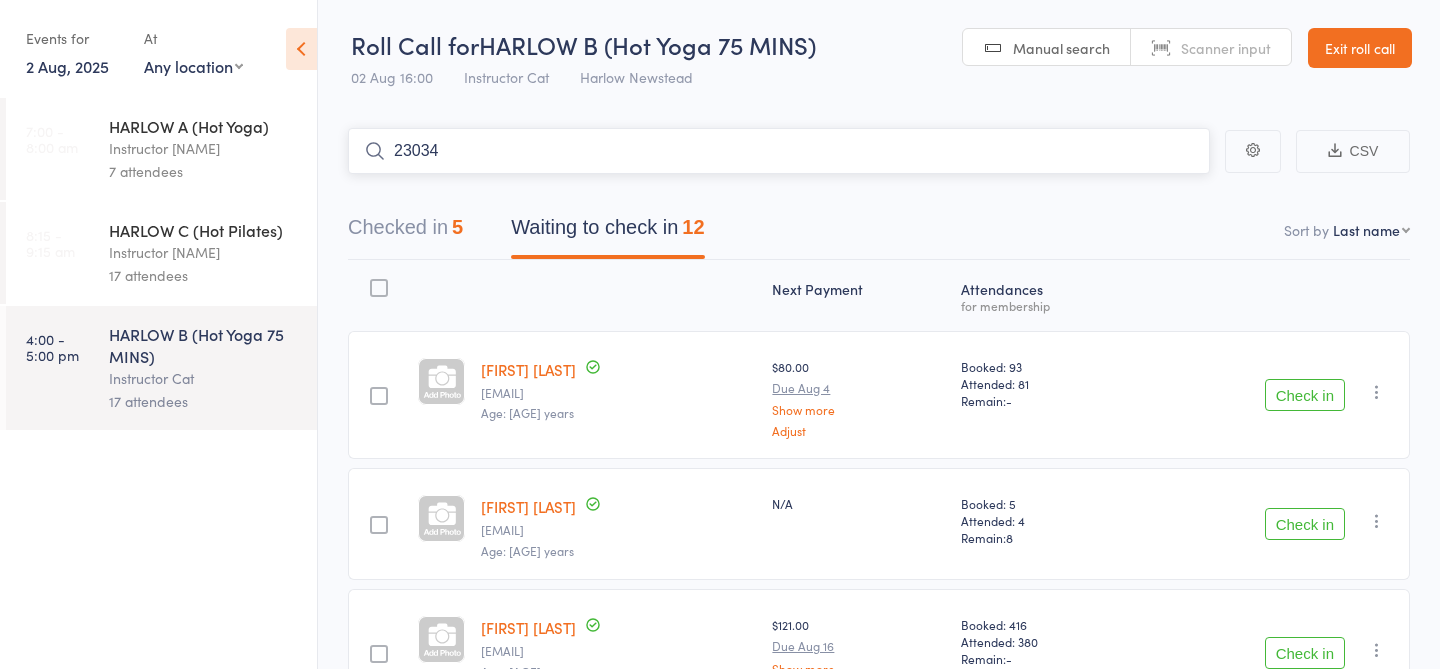 type on "23034" 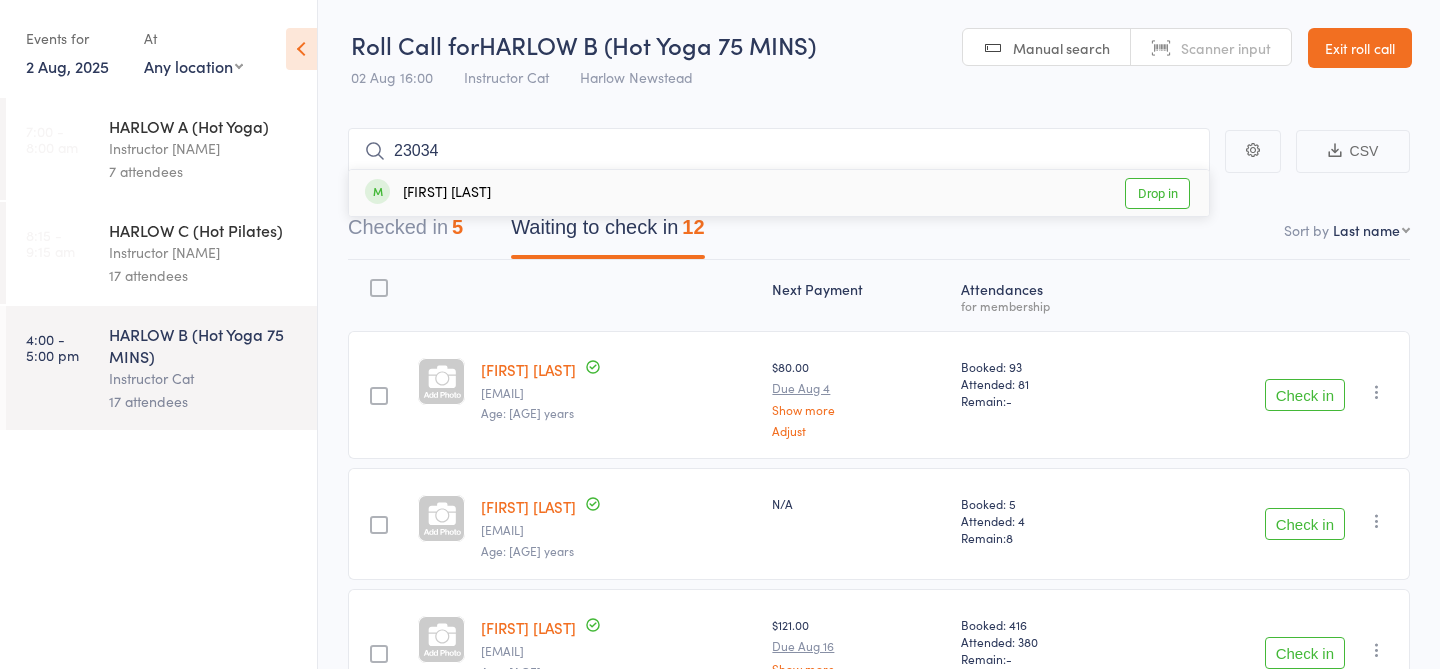 click on "Drop in" at bounding box center [1157, 193] 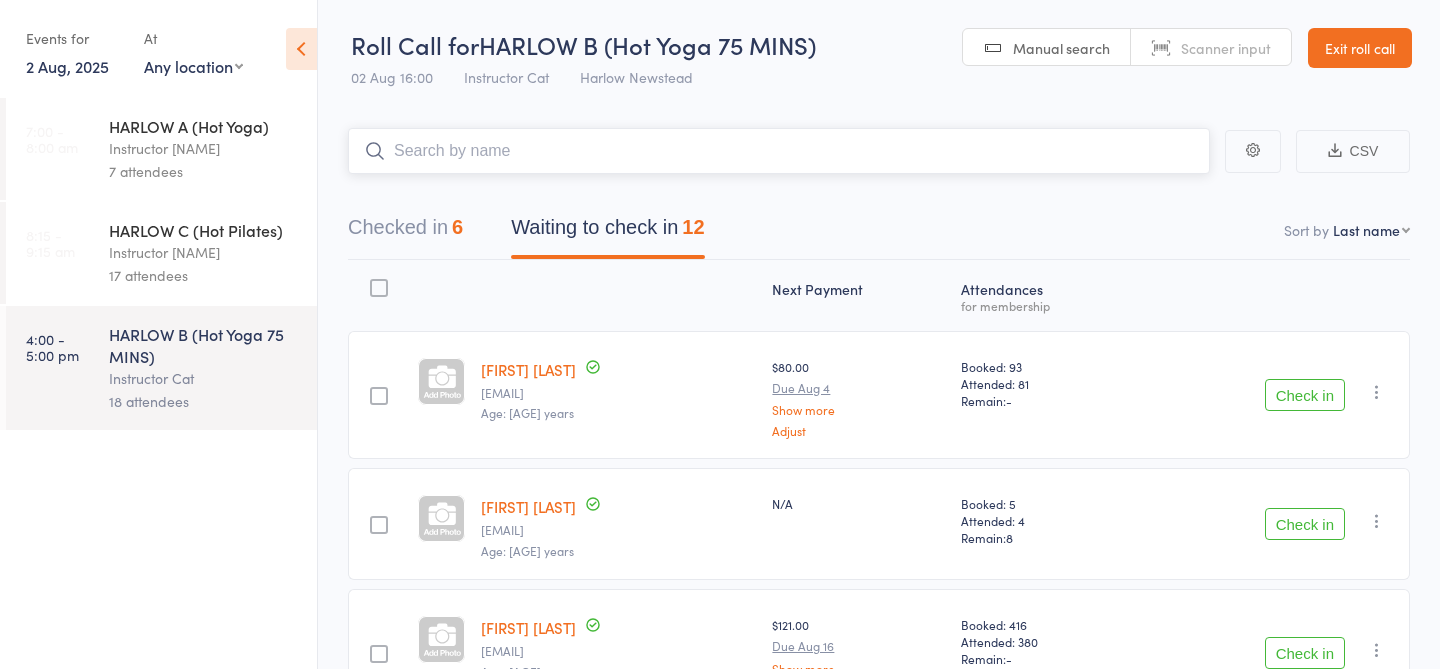 click at bounding box center [779, 151] 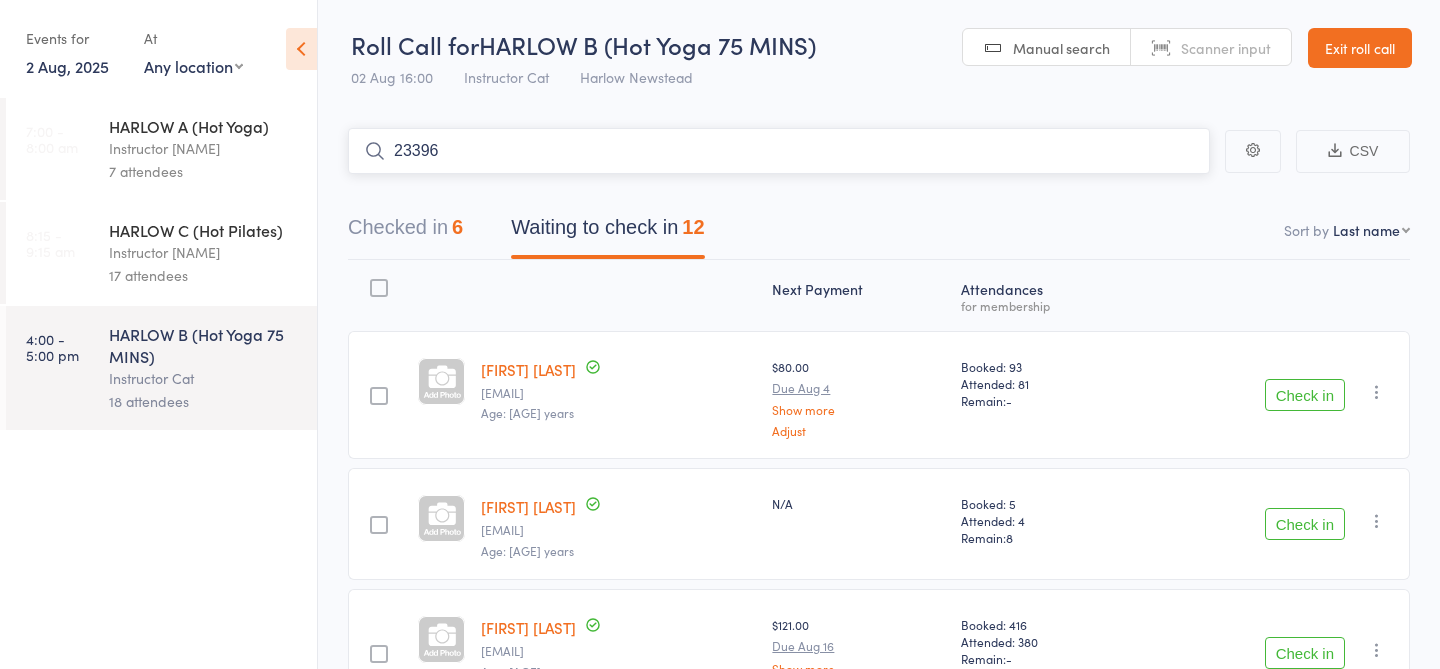 type on "23396" 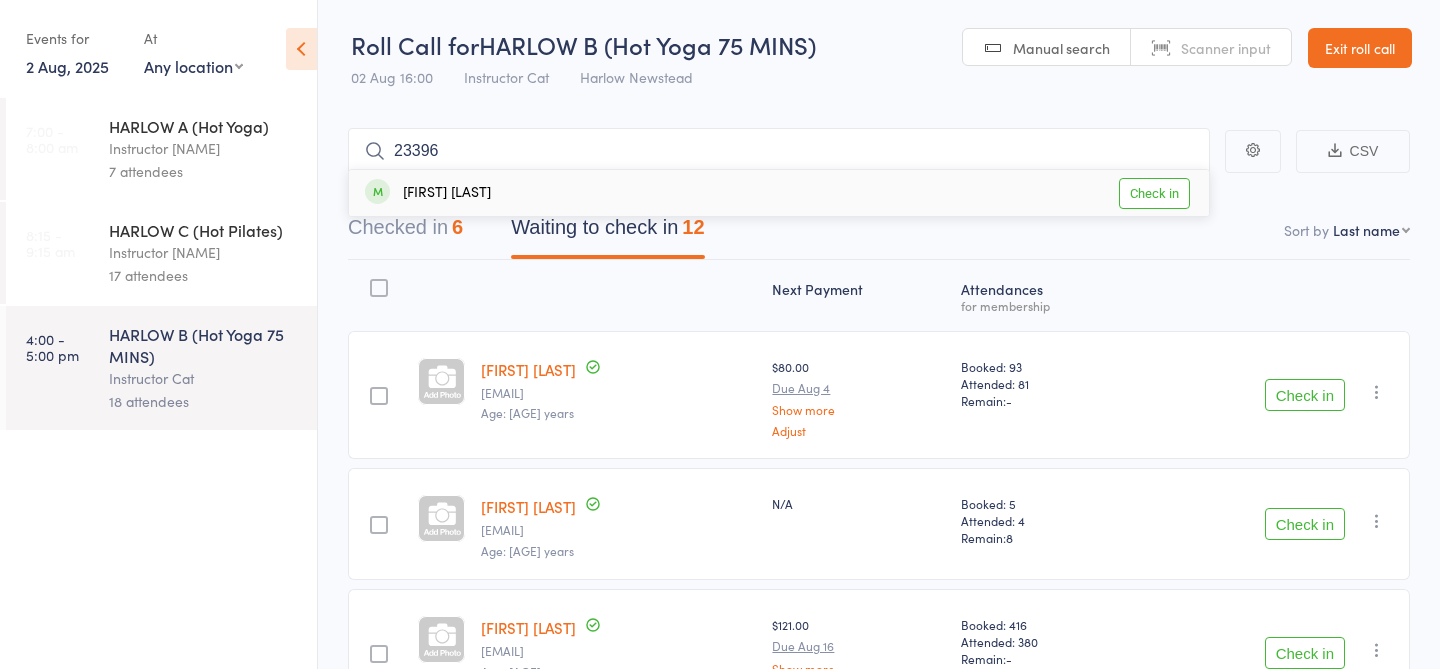 click on "Check in" at bounding box center (1154, 193) 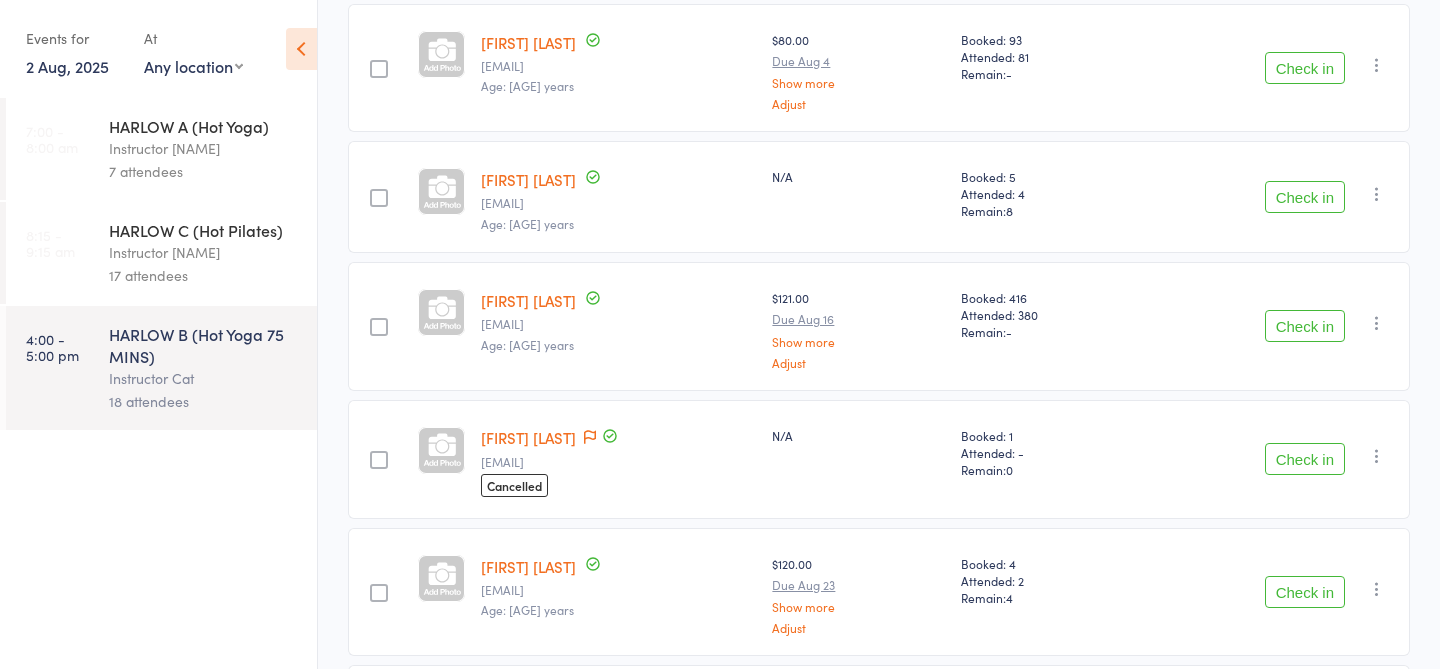 scroll, scrollTop: 328, scrollLeft: 0, axis: vertical 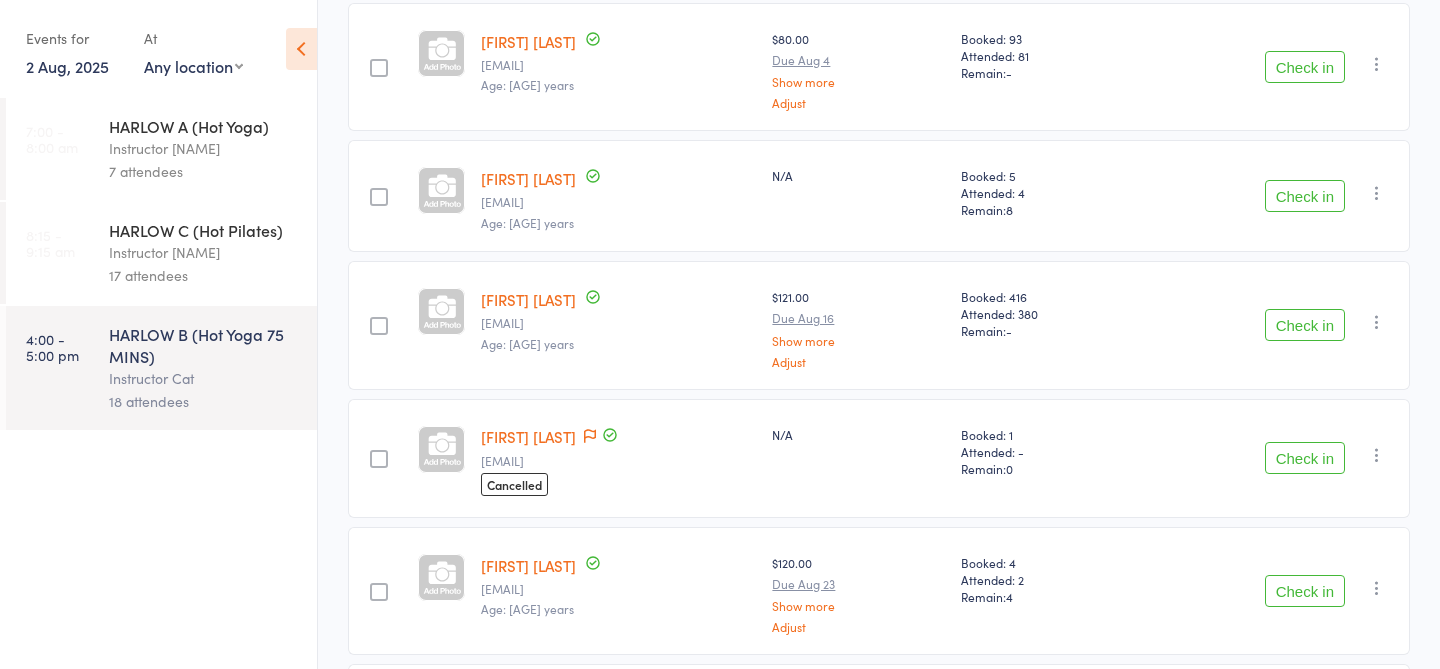 click on "Check in" at bounding box center [1305, 458] 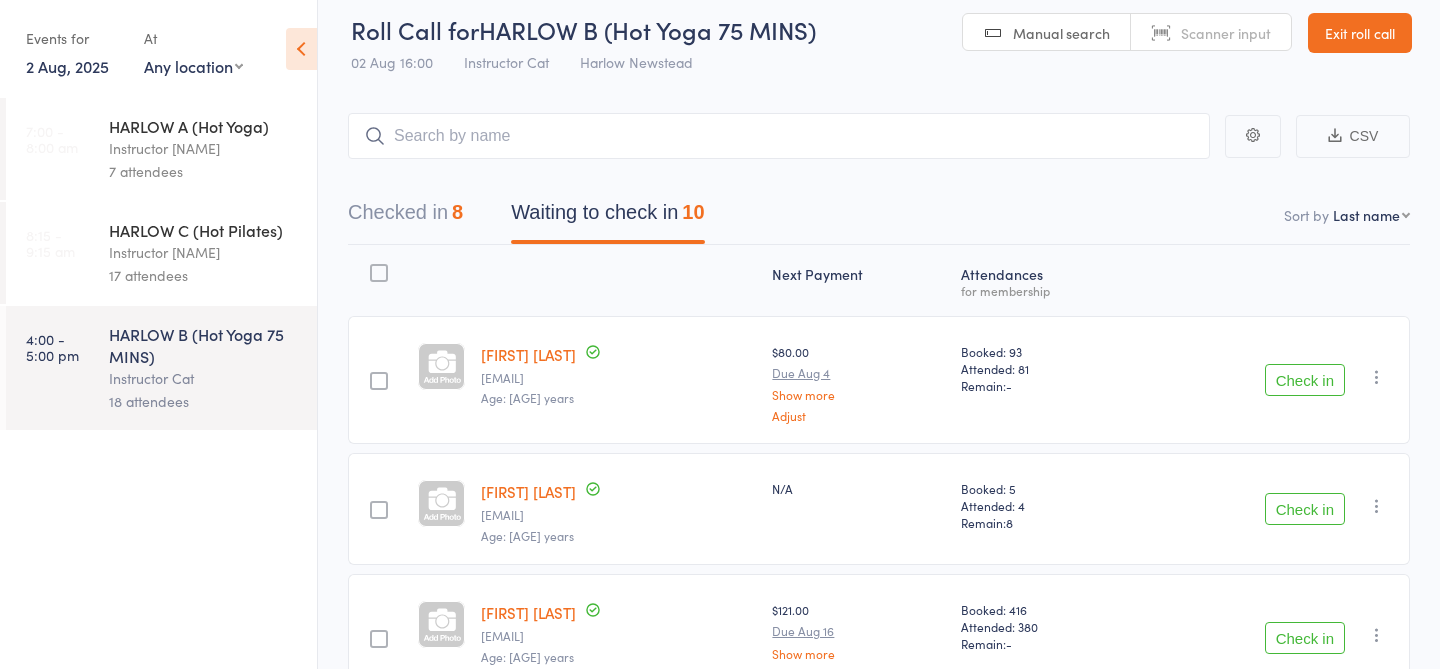scroll, scrollTop: 0, scrollLeft: 0, axis: both 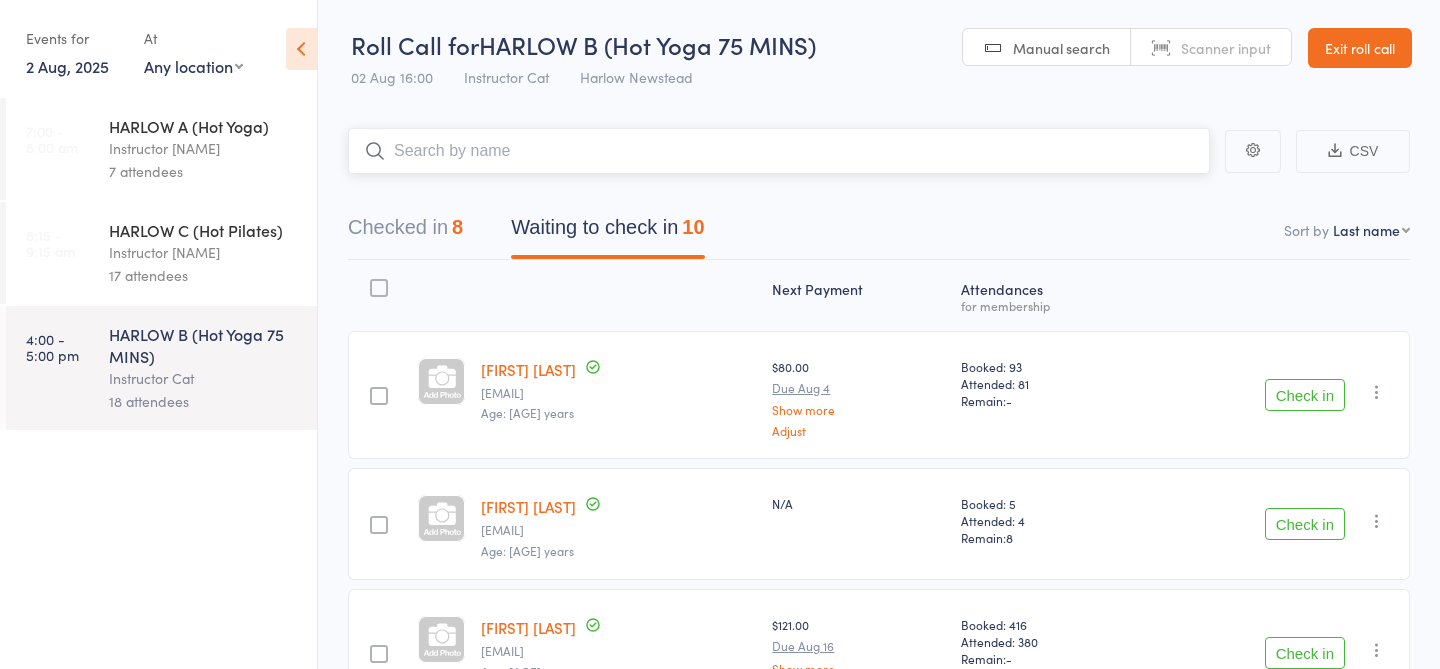 click at bounding box center (779, 151) 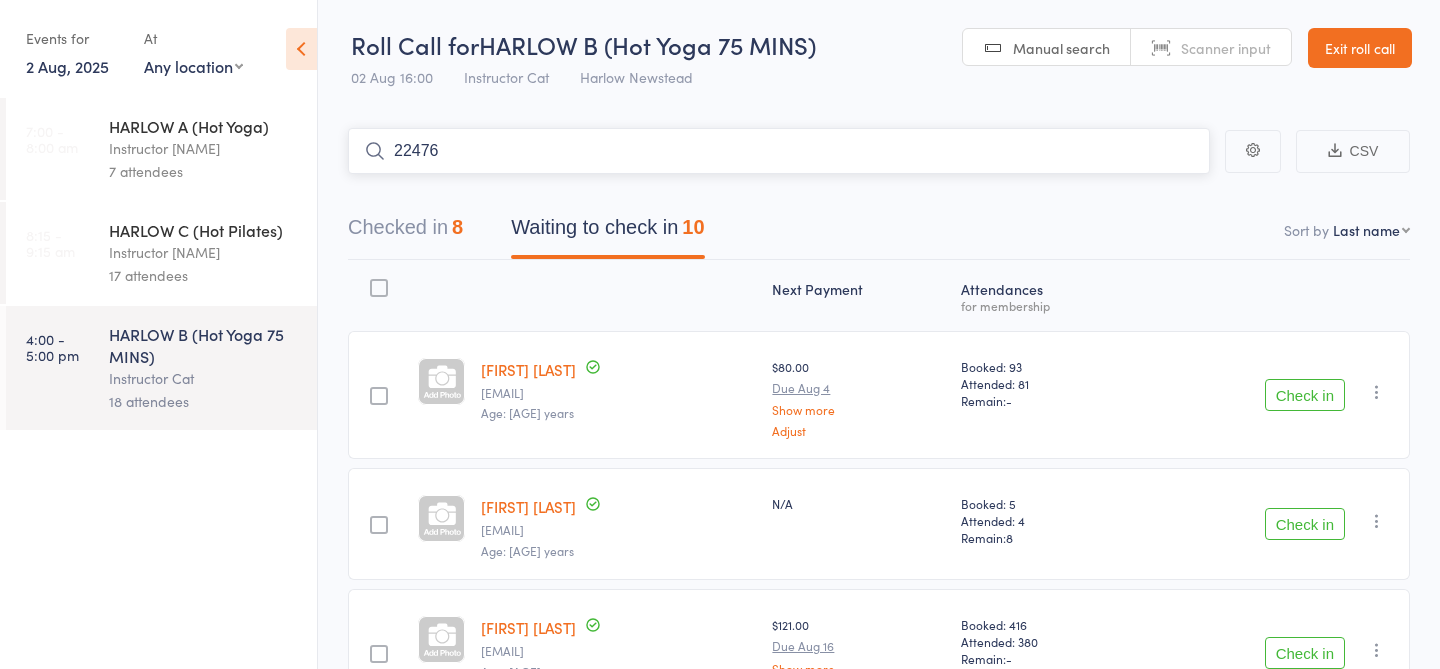 type on "22476" 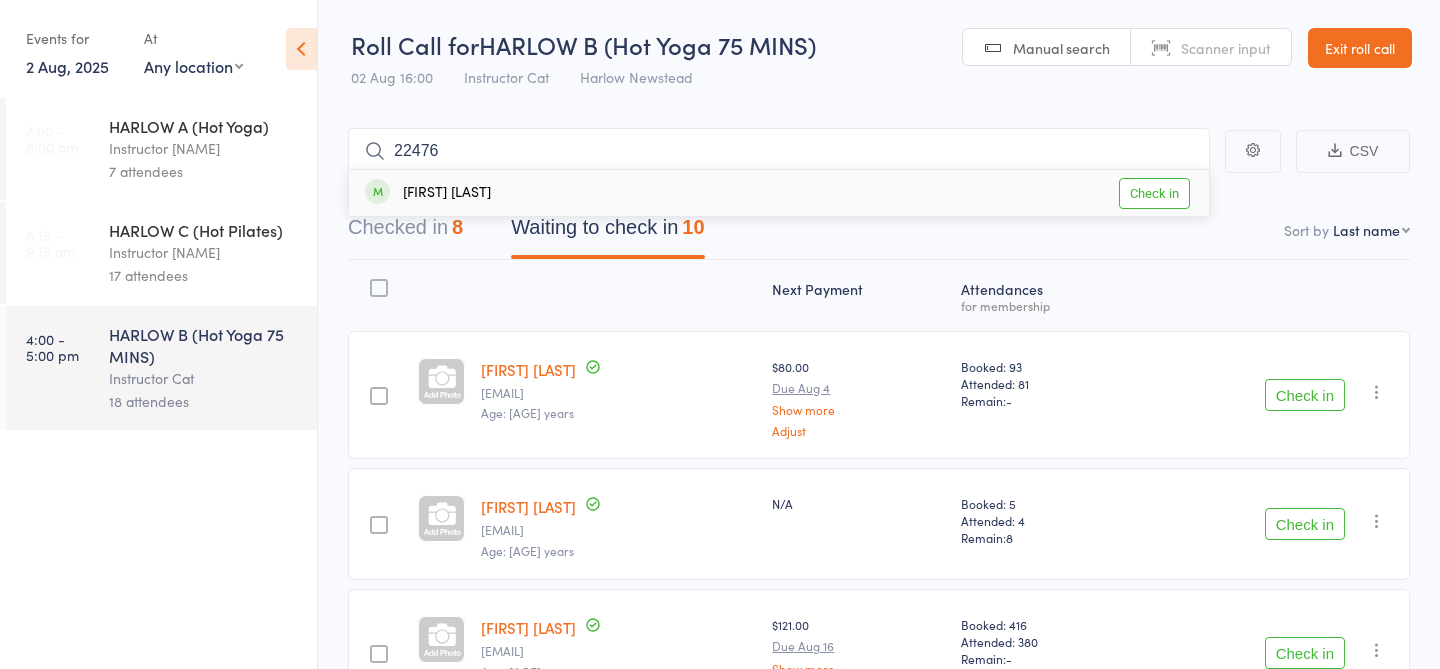 click on "Check in" at bounding box center (1154, 193) 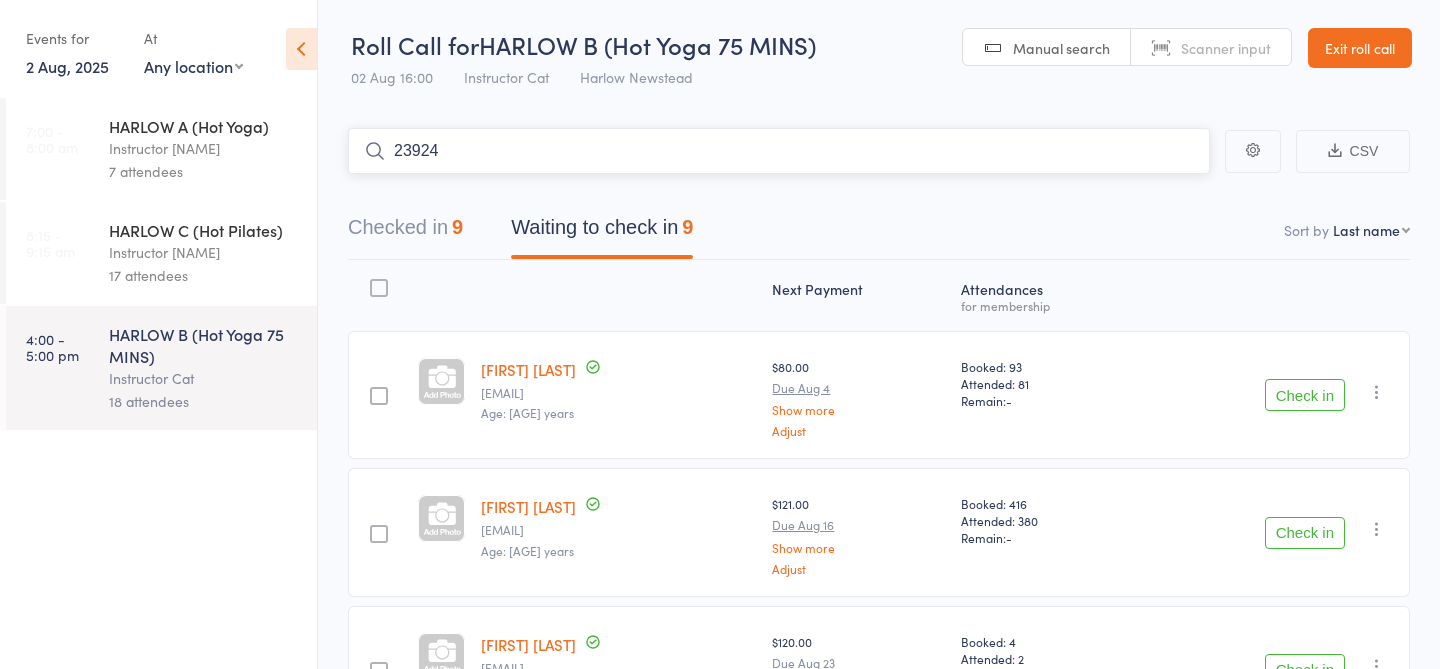 type on "23924" 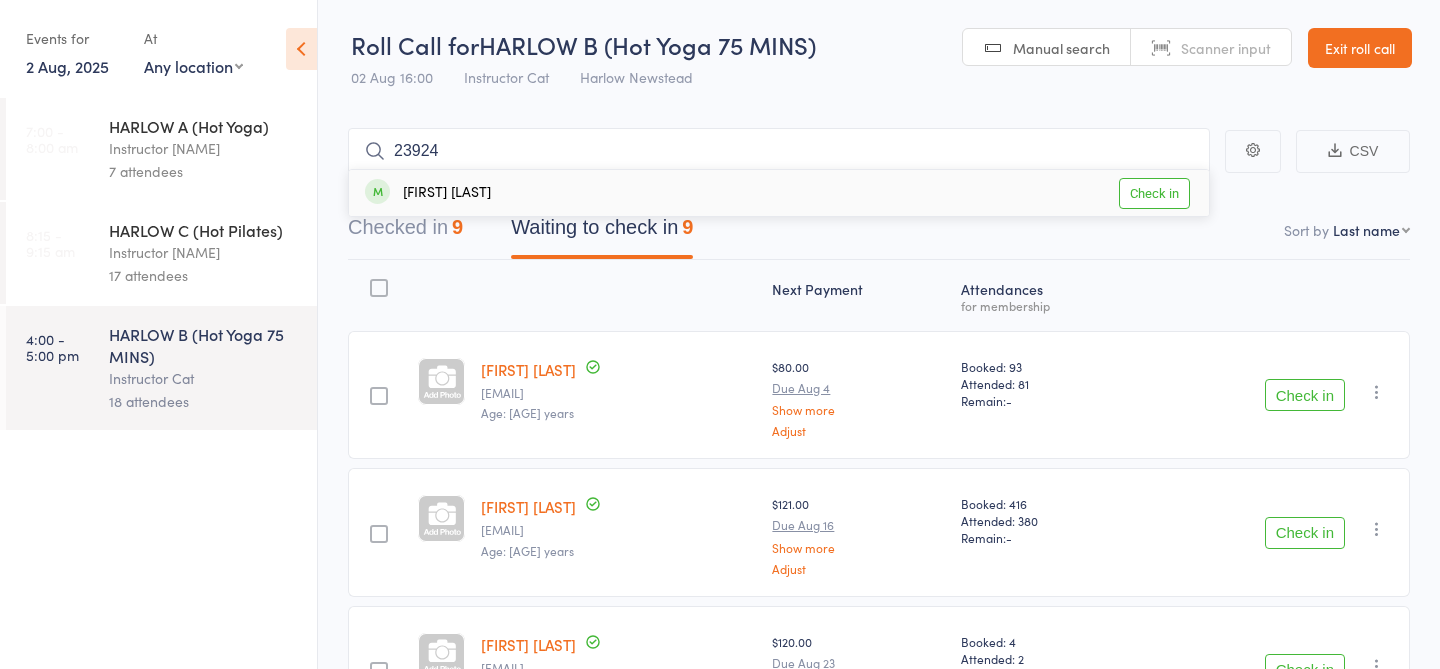 click on "Check in" at bounding box center [1154, 193] 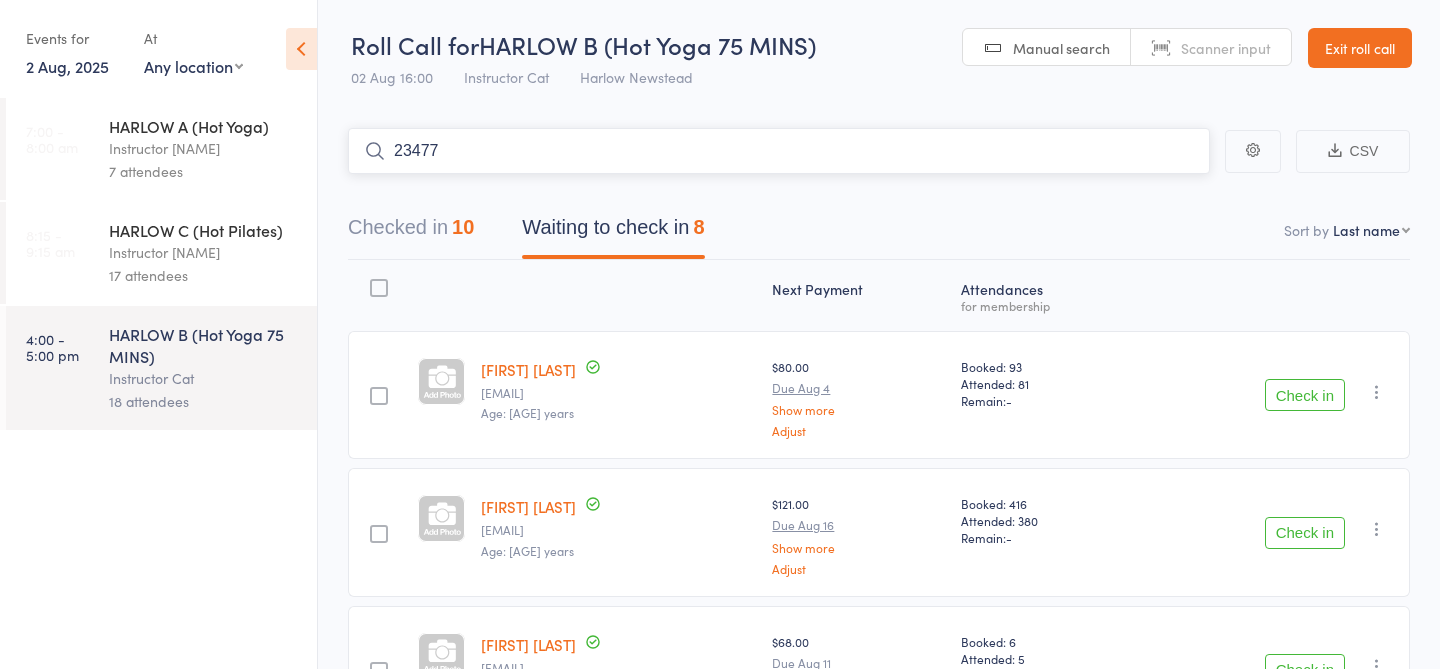 type on "23477" 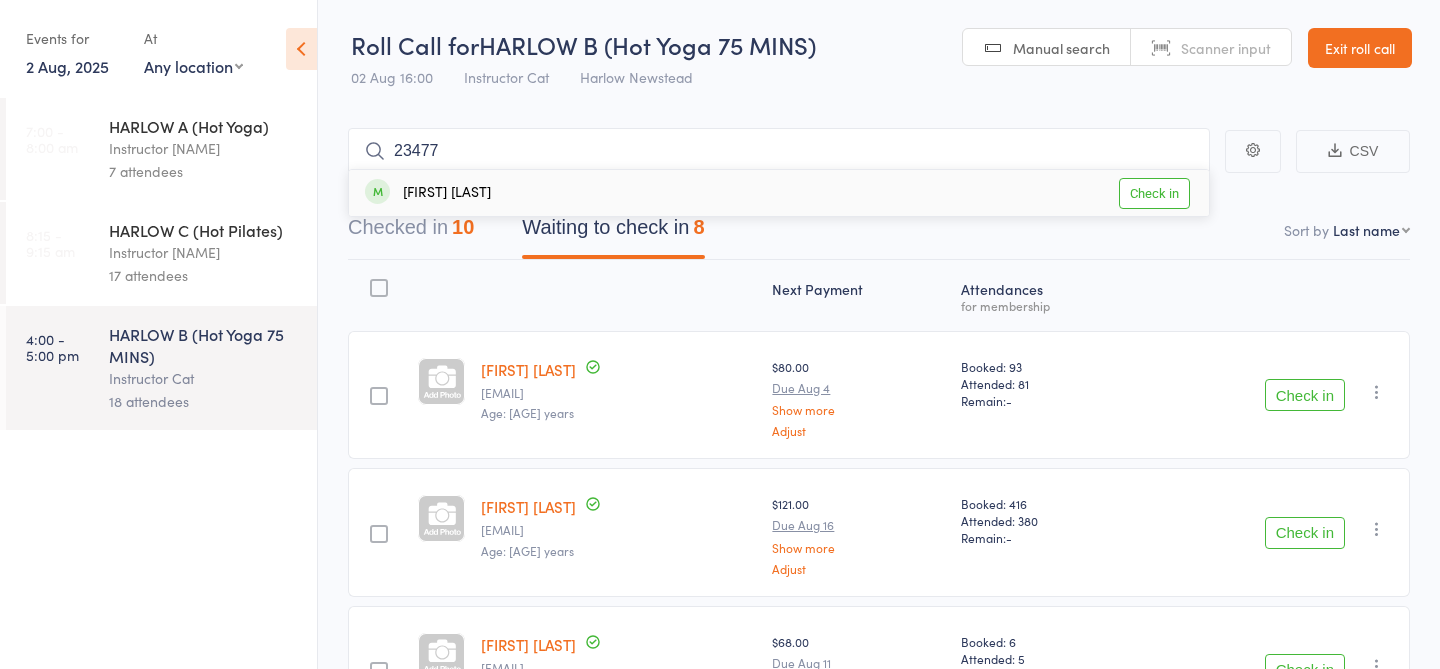 click on "Check in" at bounding box center (1154, 193) 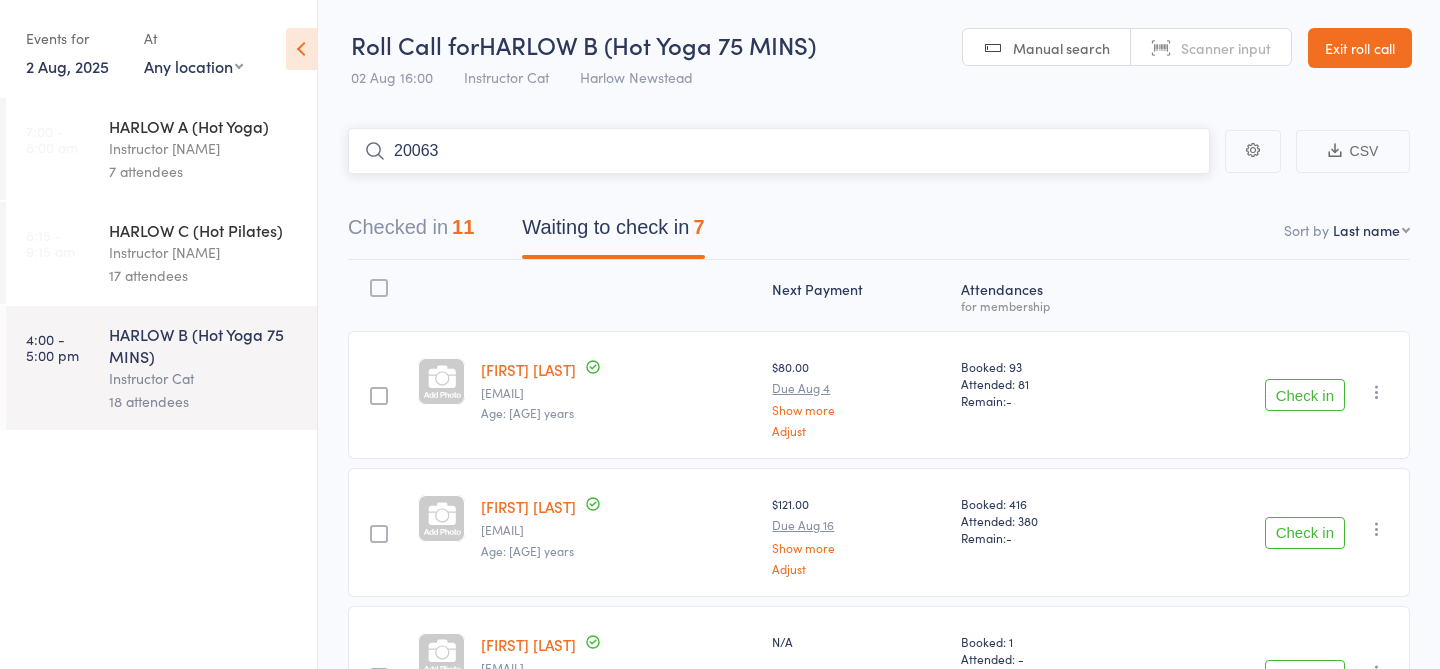 type on "20063" 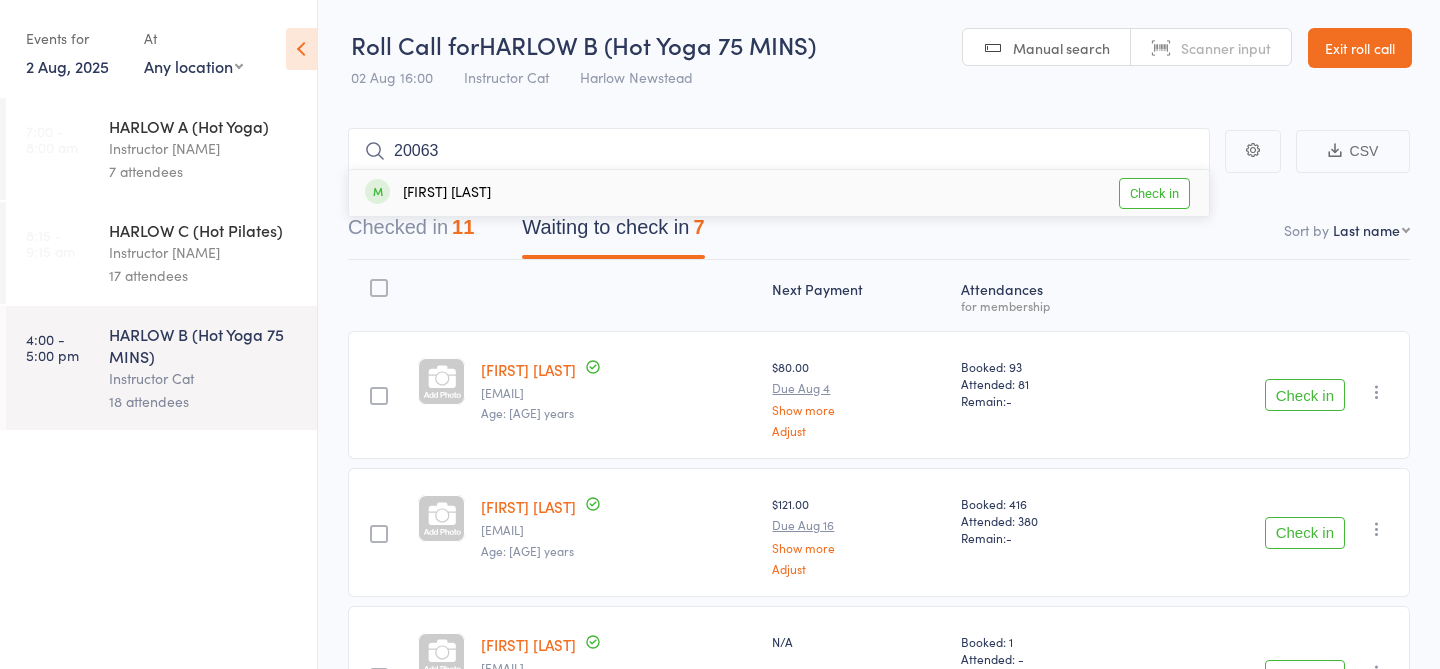 click on "Check in" at bounding box center (1154, 193) 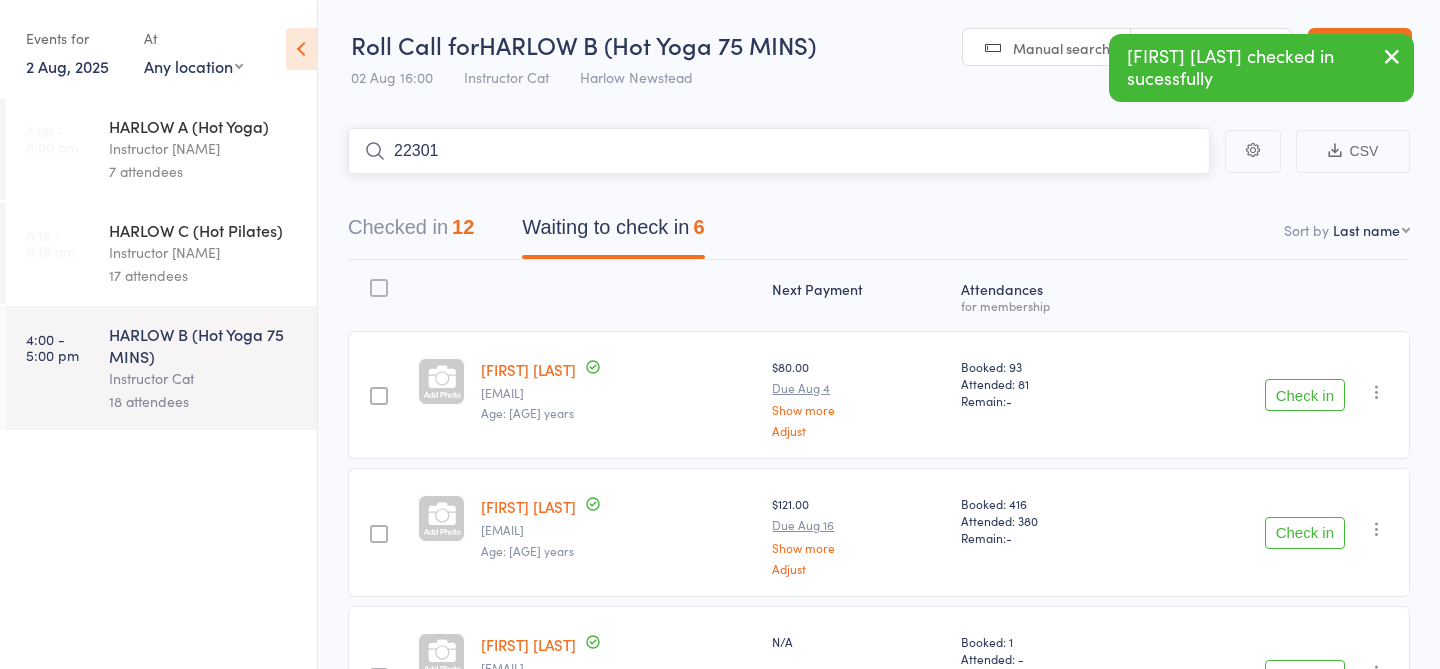 type on "22301" 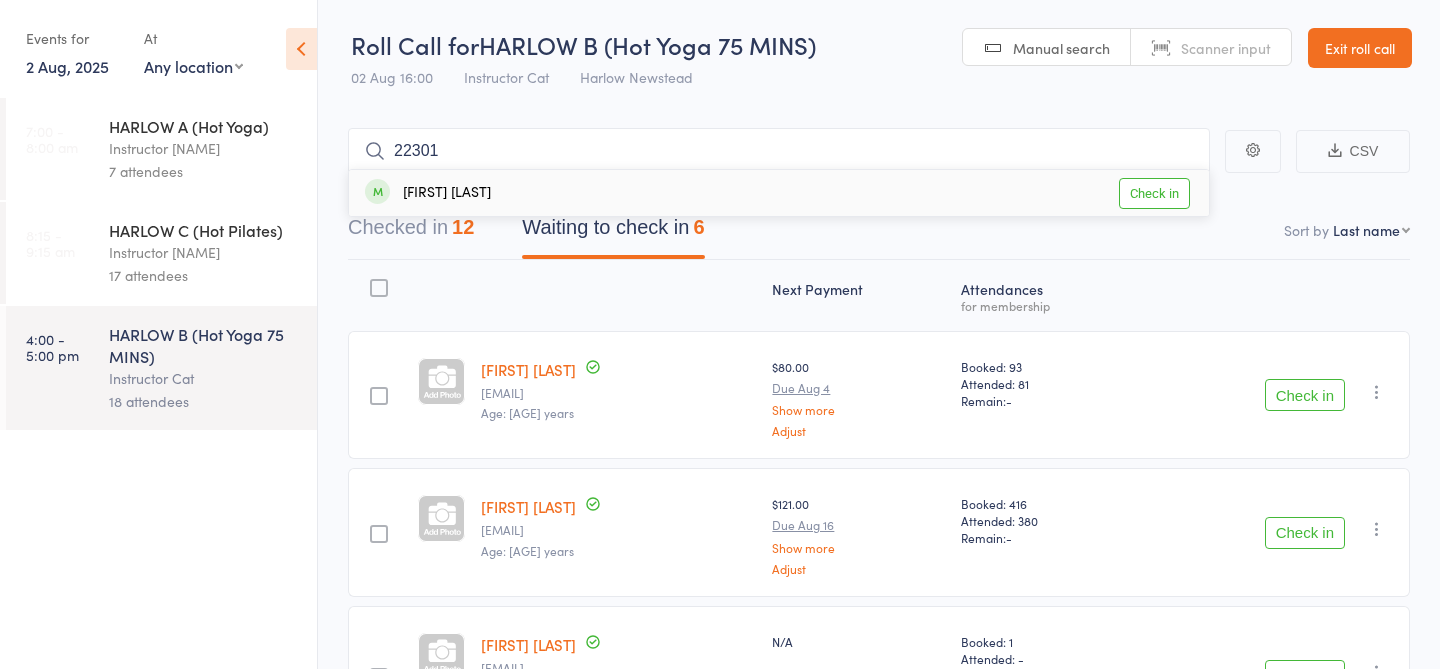 click on "Check in" at bounding box center (1154, 193) 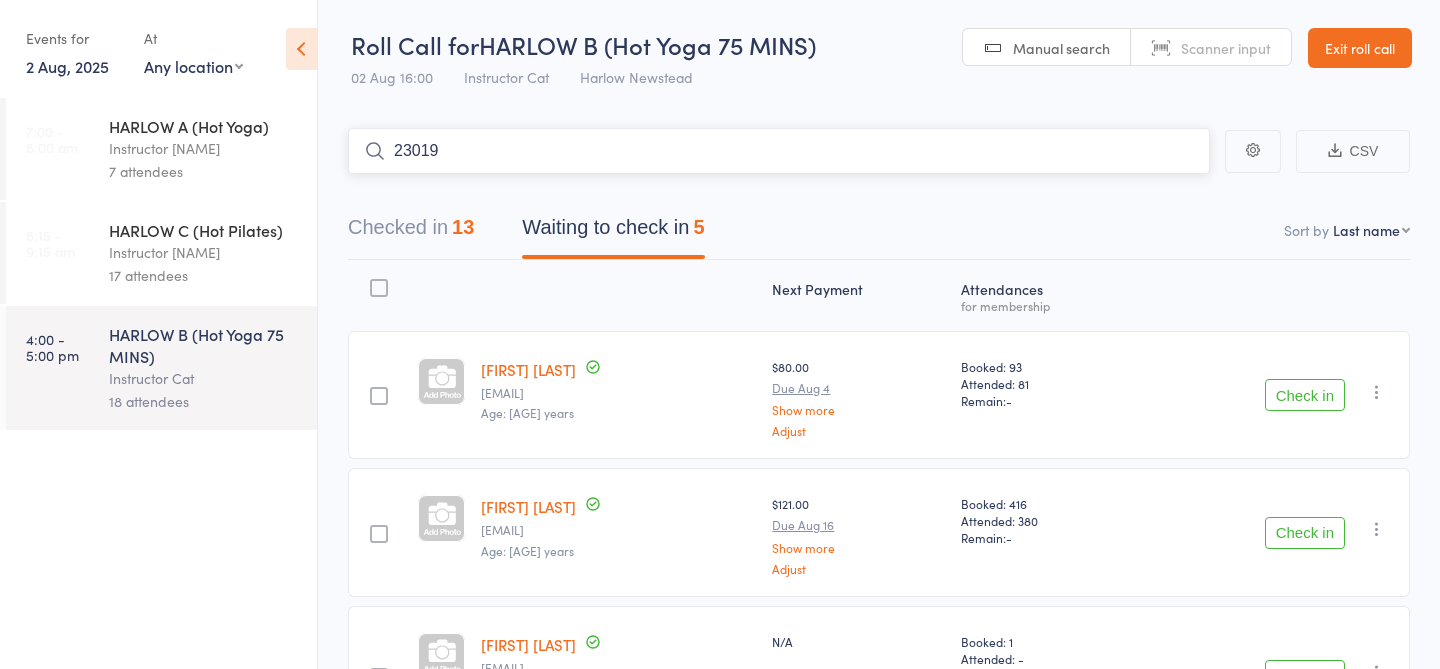 type on "23019" 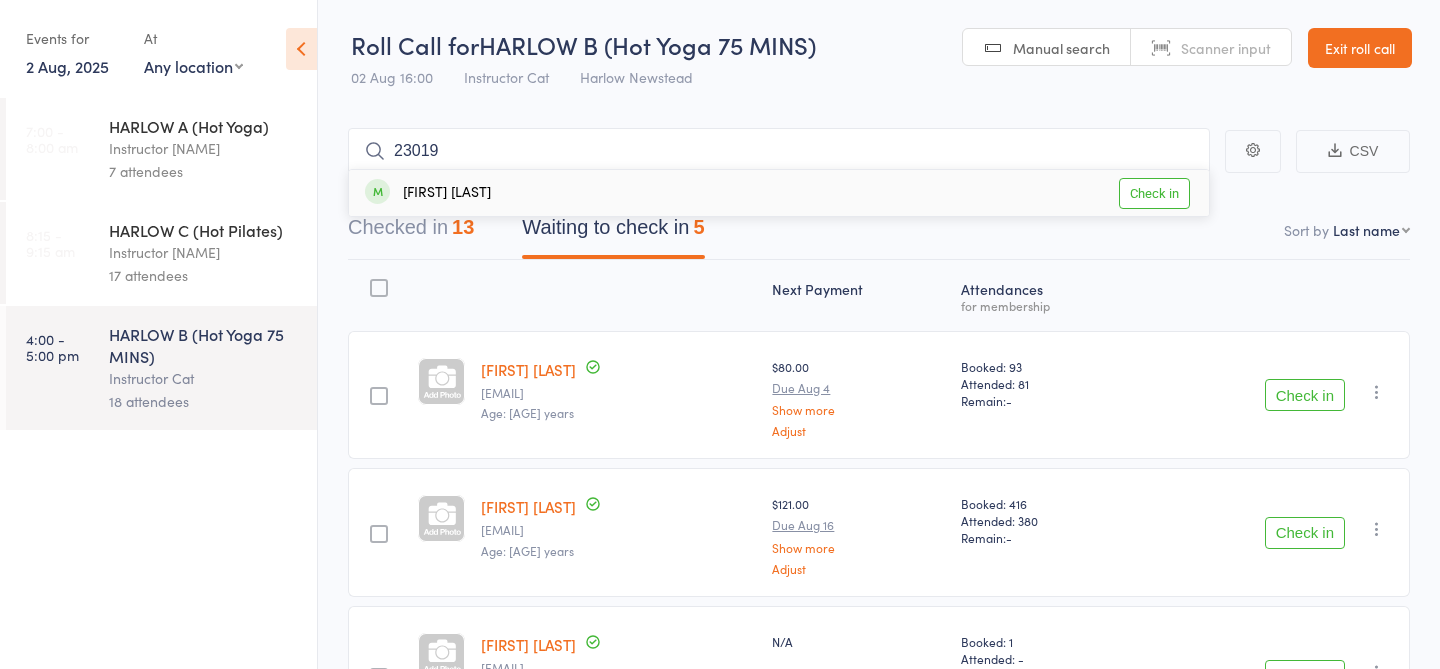 click on "Check in" at bounding box center (1154, 193) 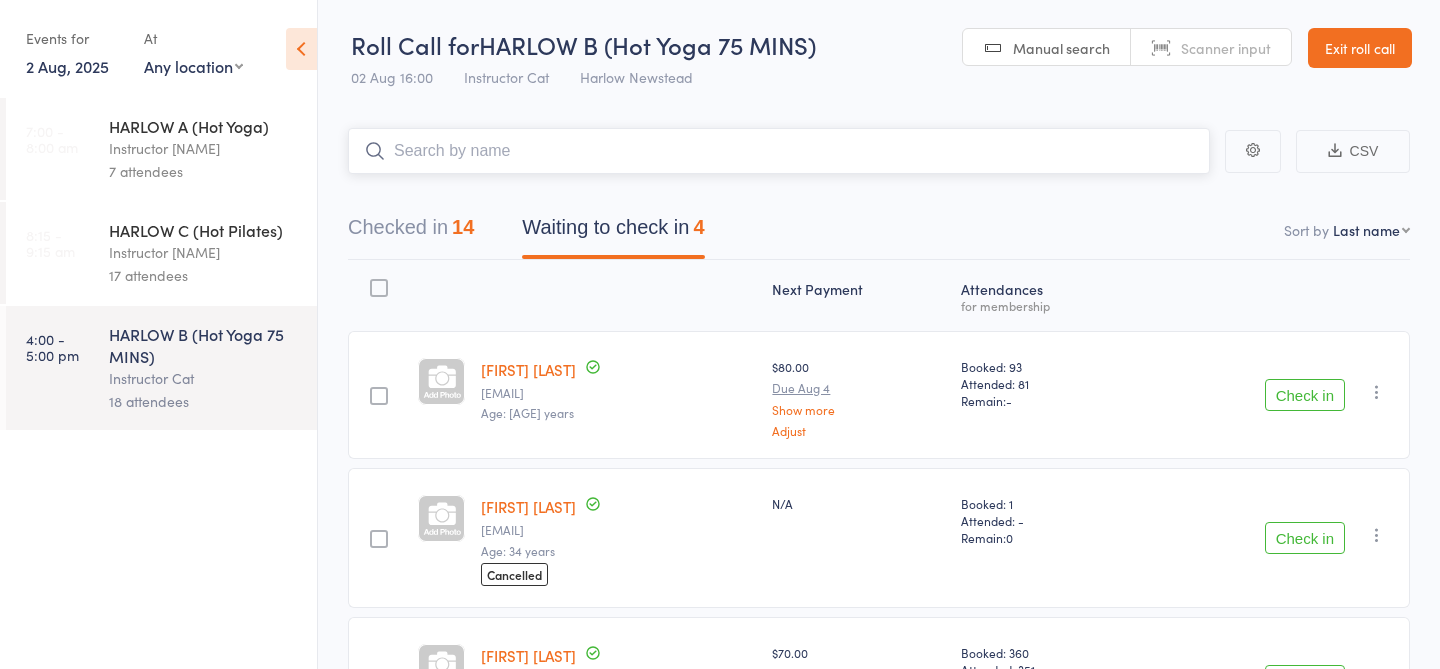 scroll, scrollTop: 271, scrollLeft: 0, axis: vertical 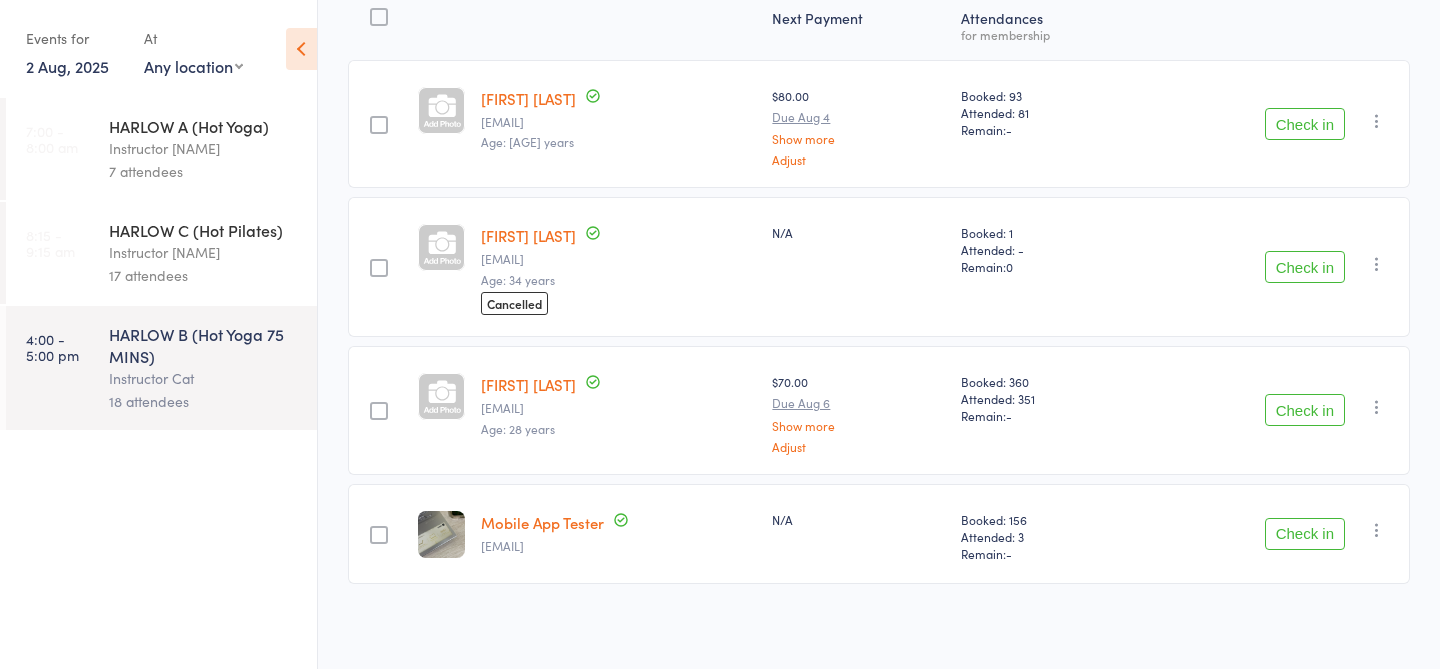 click on "Check in" at bounding box center [1305, 410] 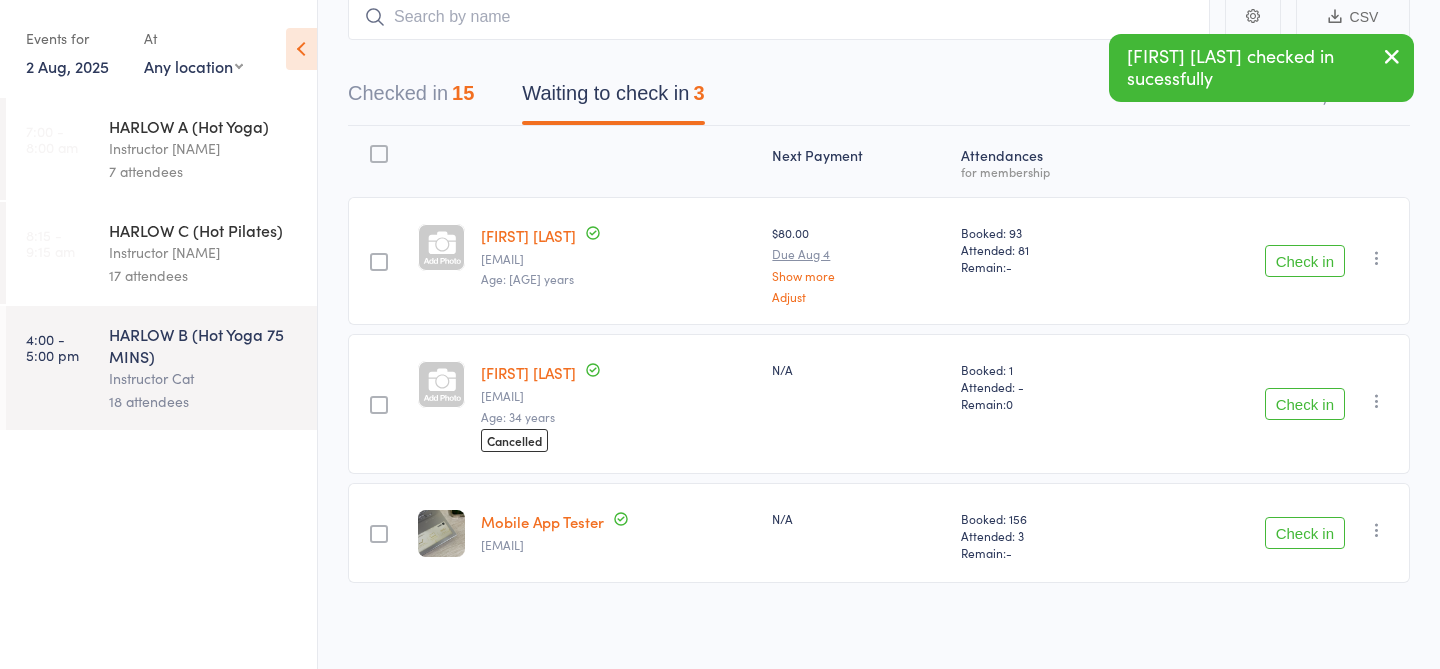 scroll, scrollTop: 0, scrollLeft: 0, axis: both 